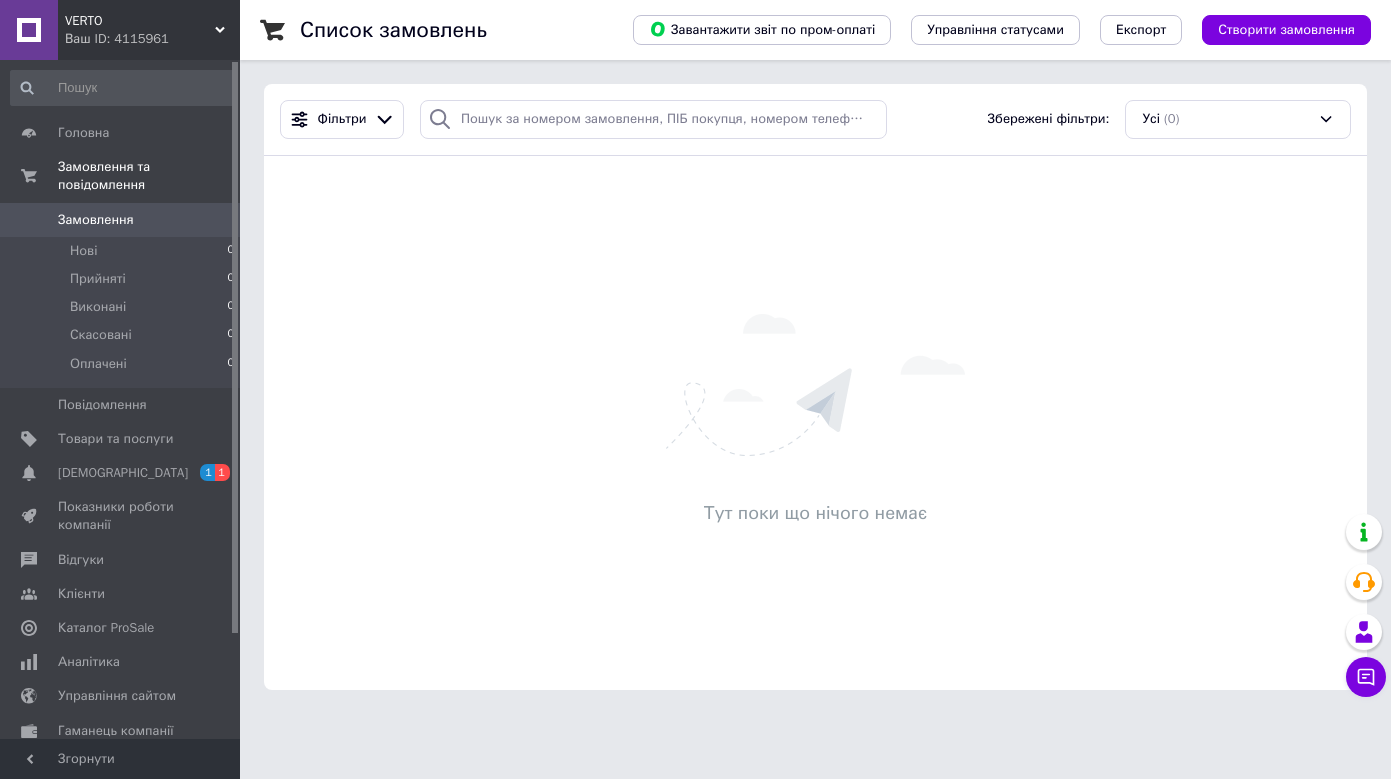 scroll, scrollTop: 0, scrollLeft: 0, axis: both 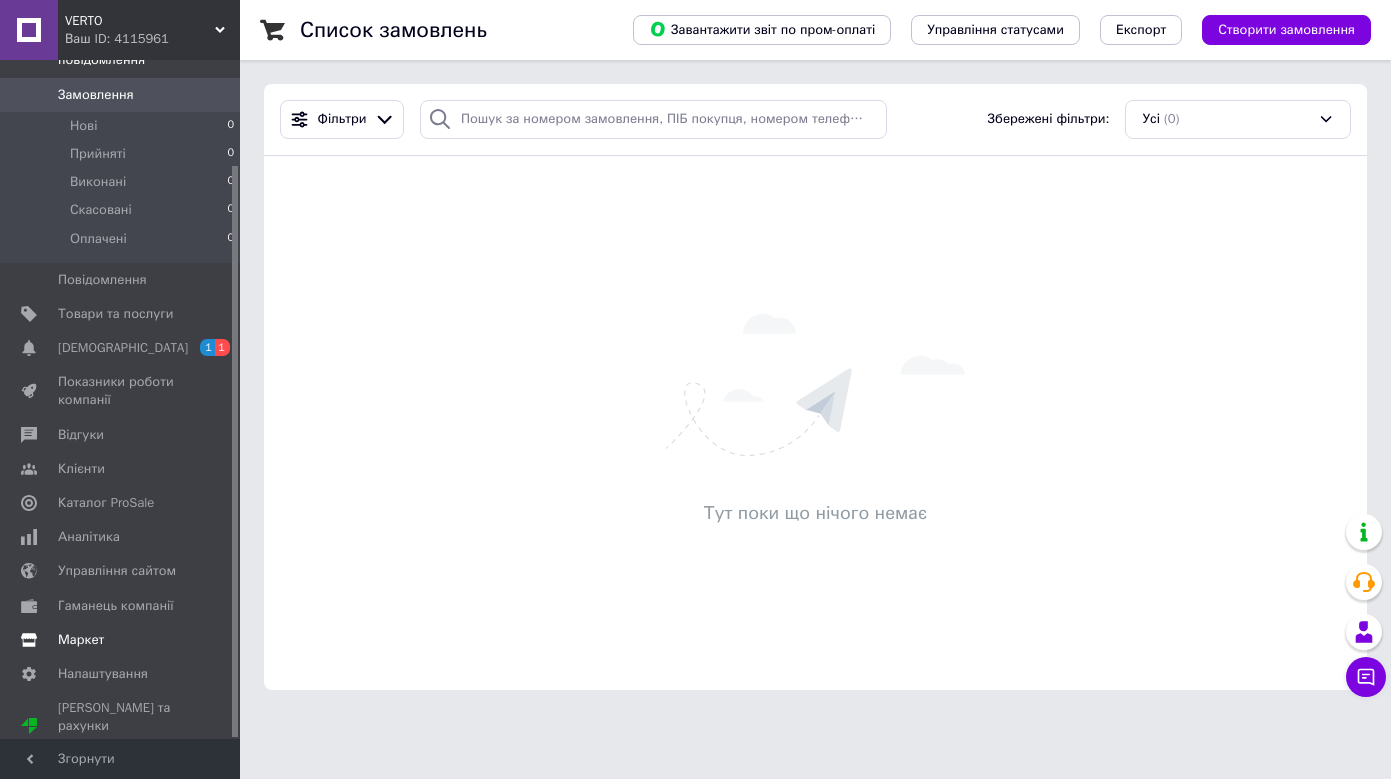 click on "Маркет" at bounding box center [121, 640] 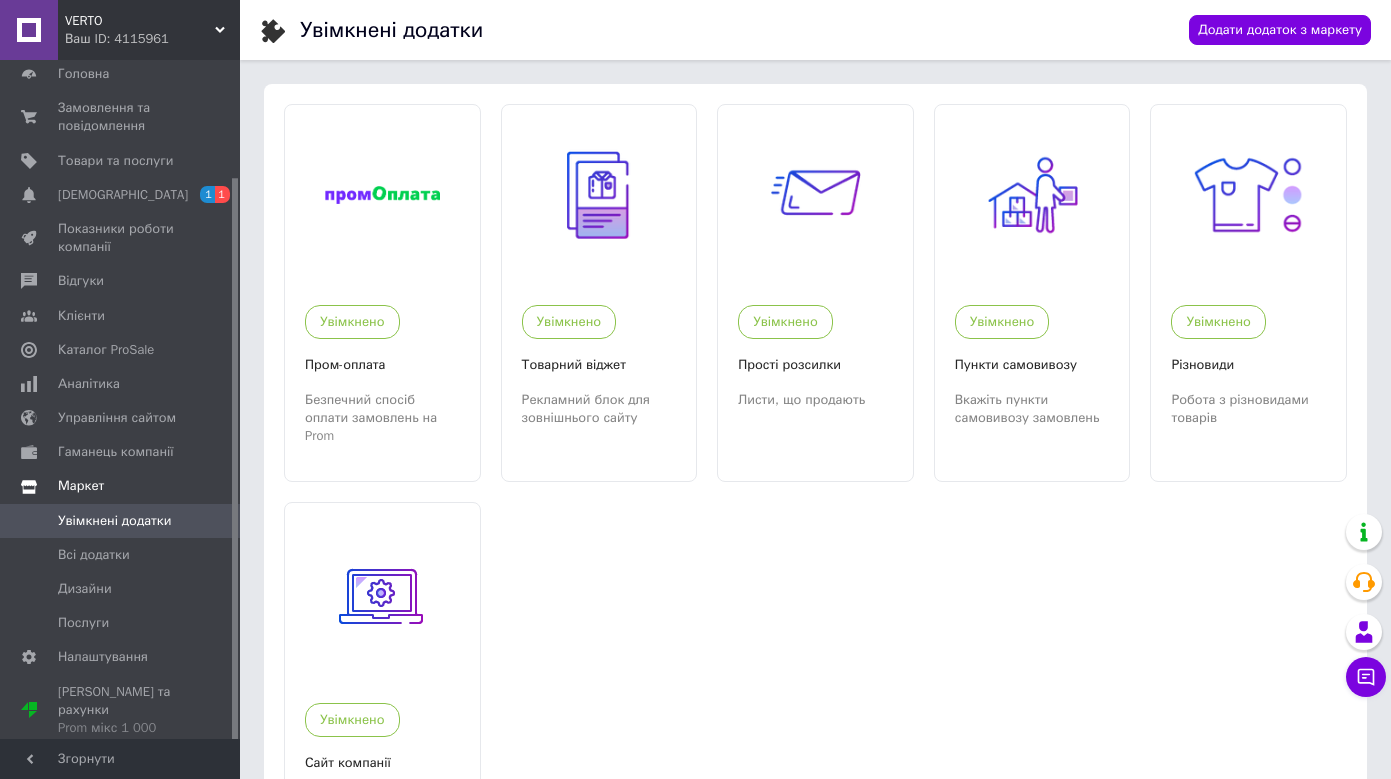 scroll, scrollTop: 43, scrollLeft: 0, axis: vertical 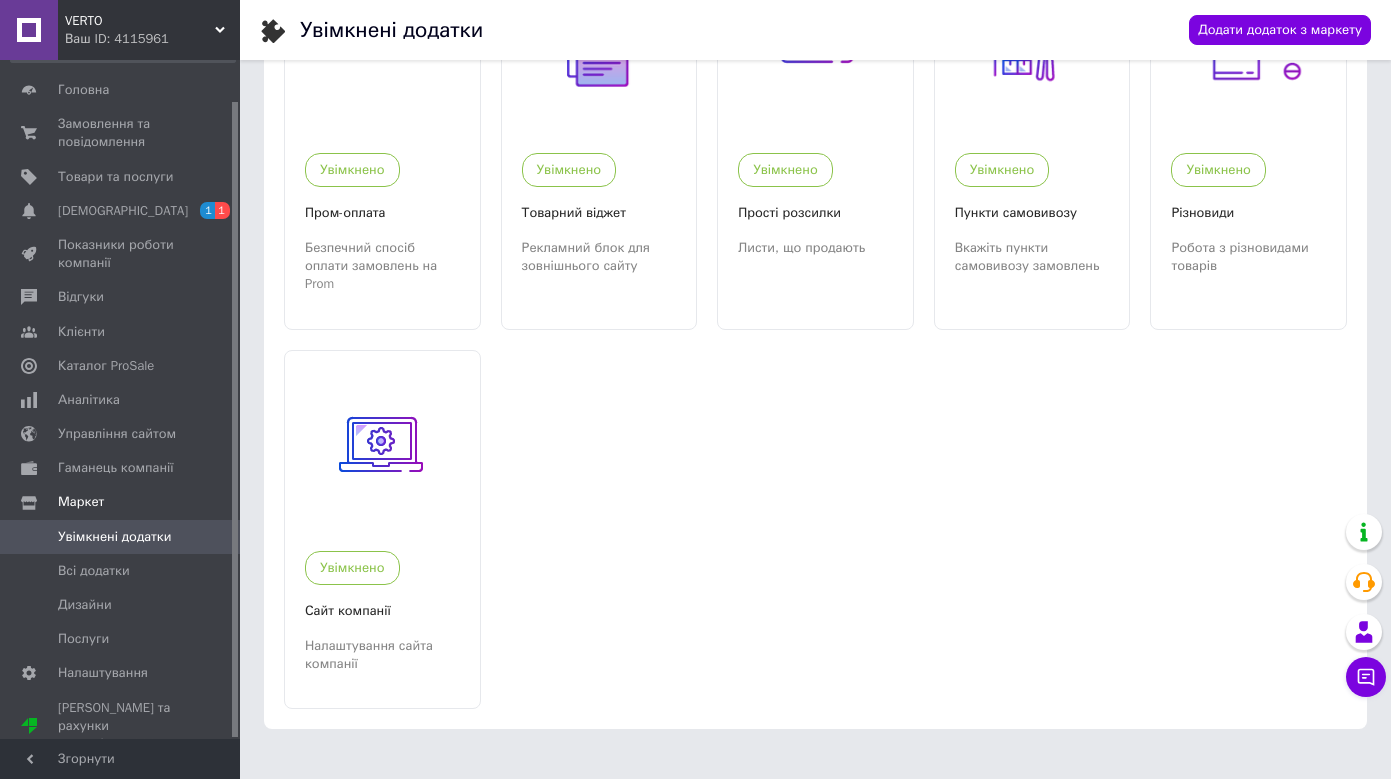 click on "Ваш ID: 4115961" at bounding box center (152, 39) 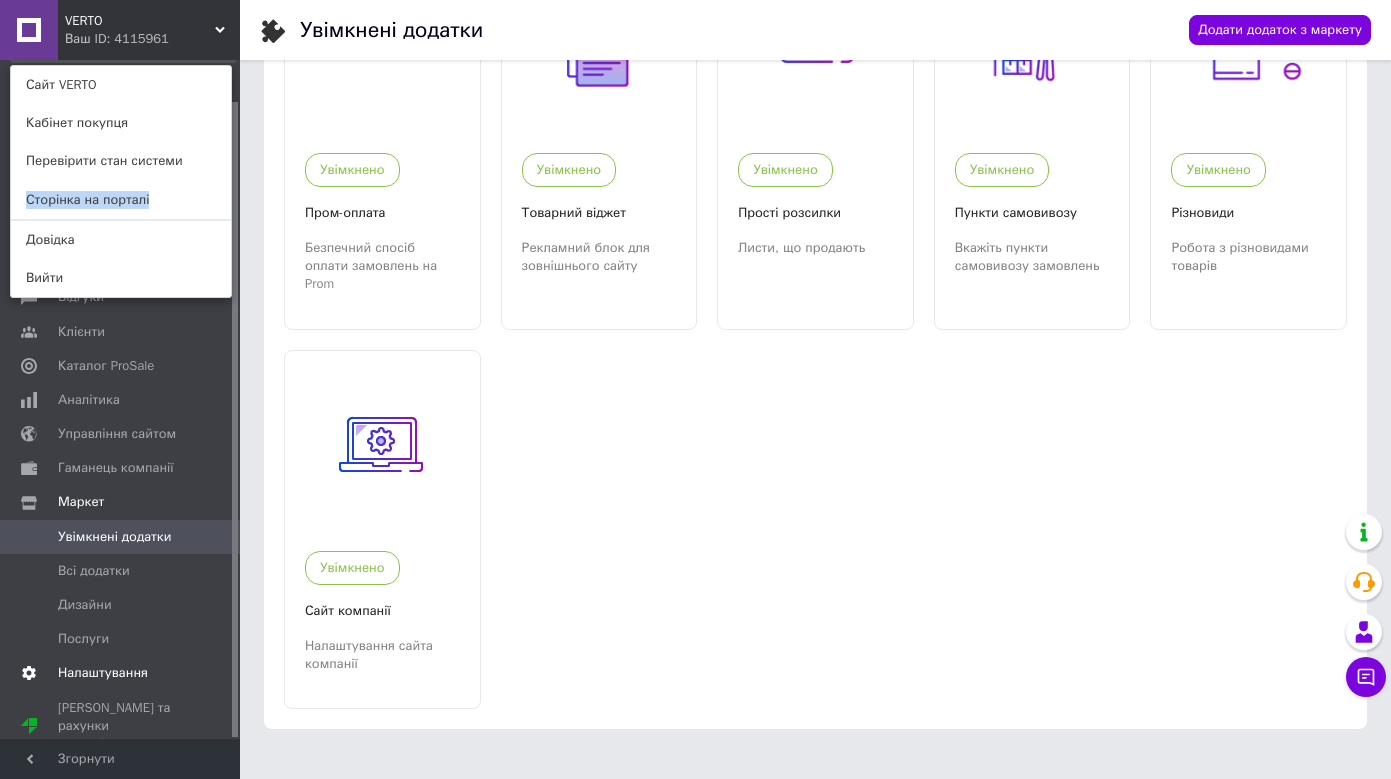 click on "Налаштування" at bounding box center [103, 673] 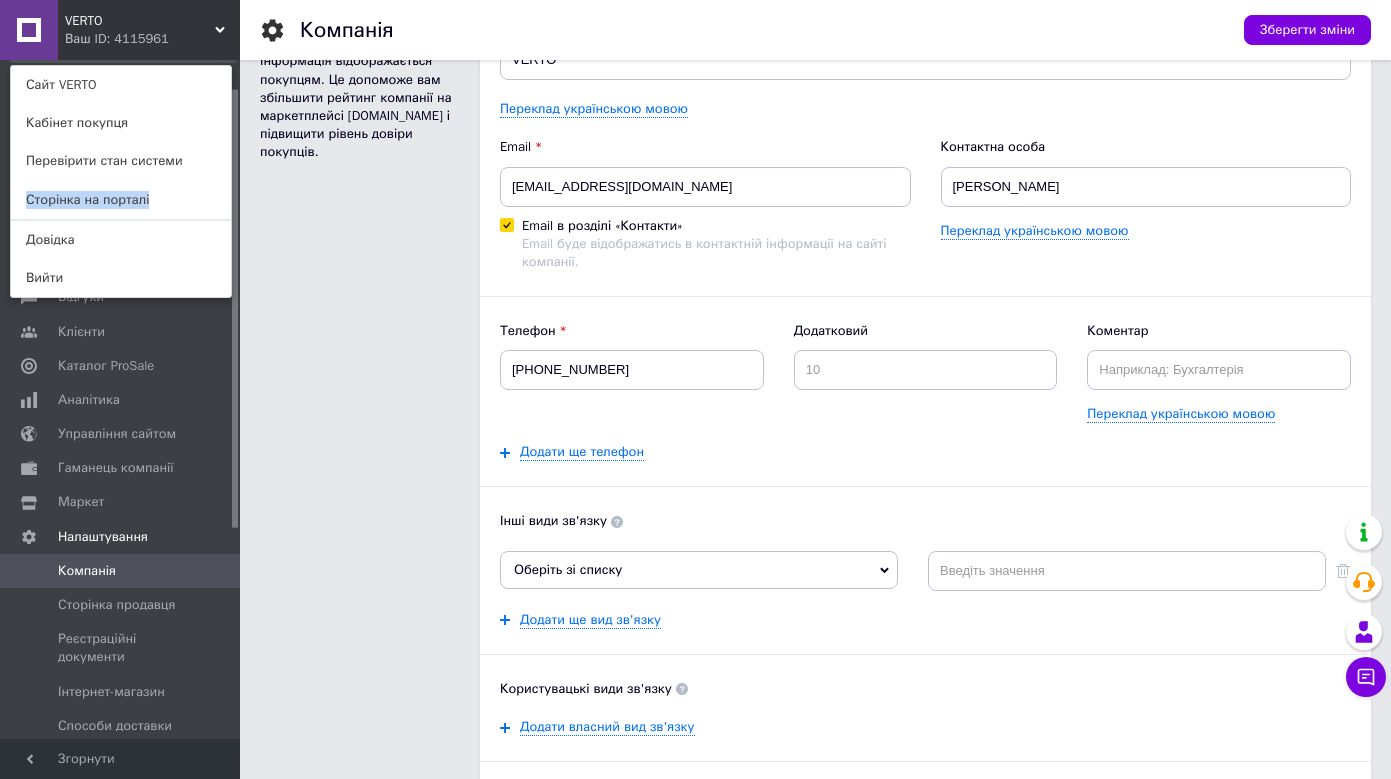 scroll, scrollTop: 120, scrollLeft: 0, axis: vertical 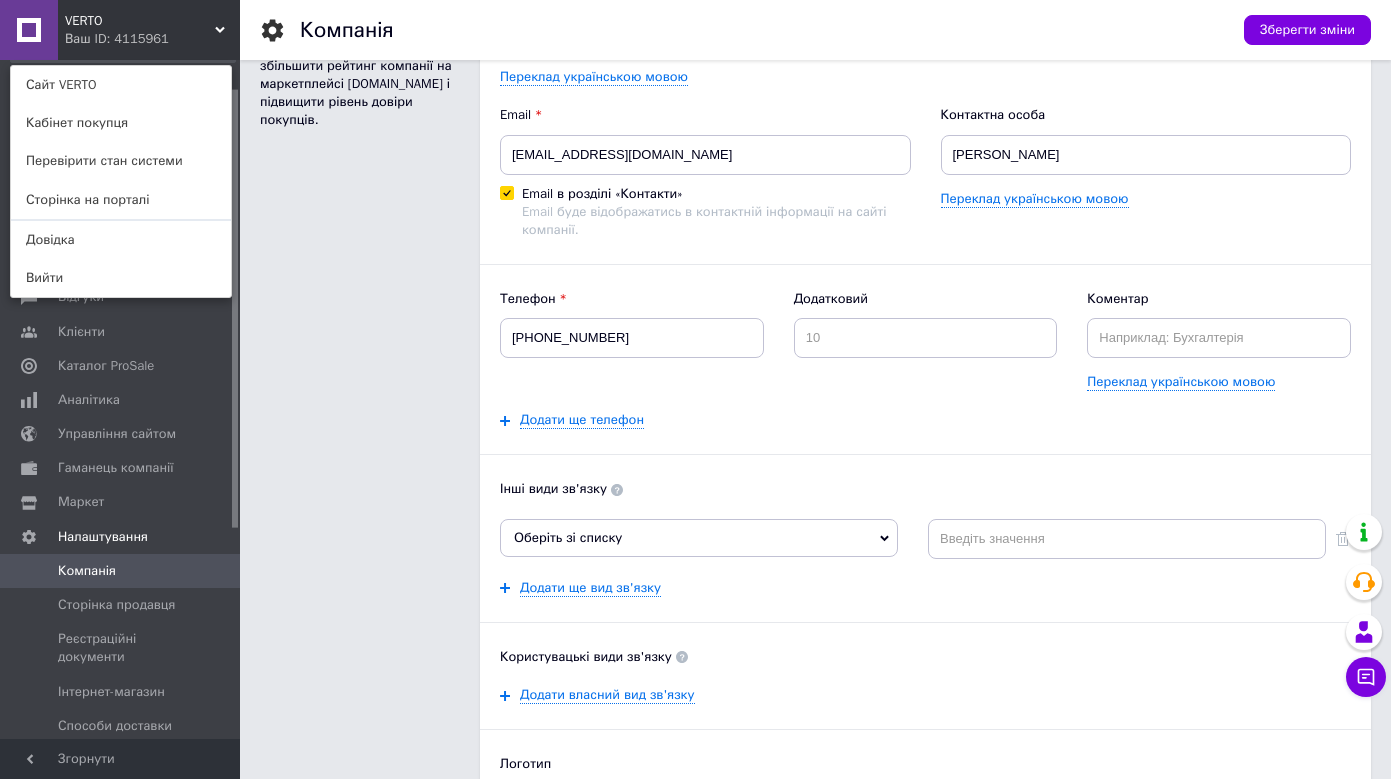 click on "Оберіть зі списку" at bounding box center [699, 538] 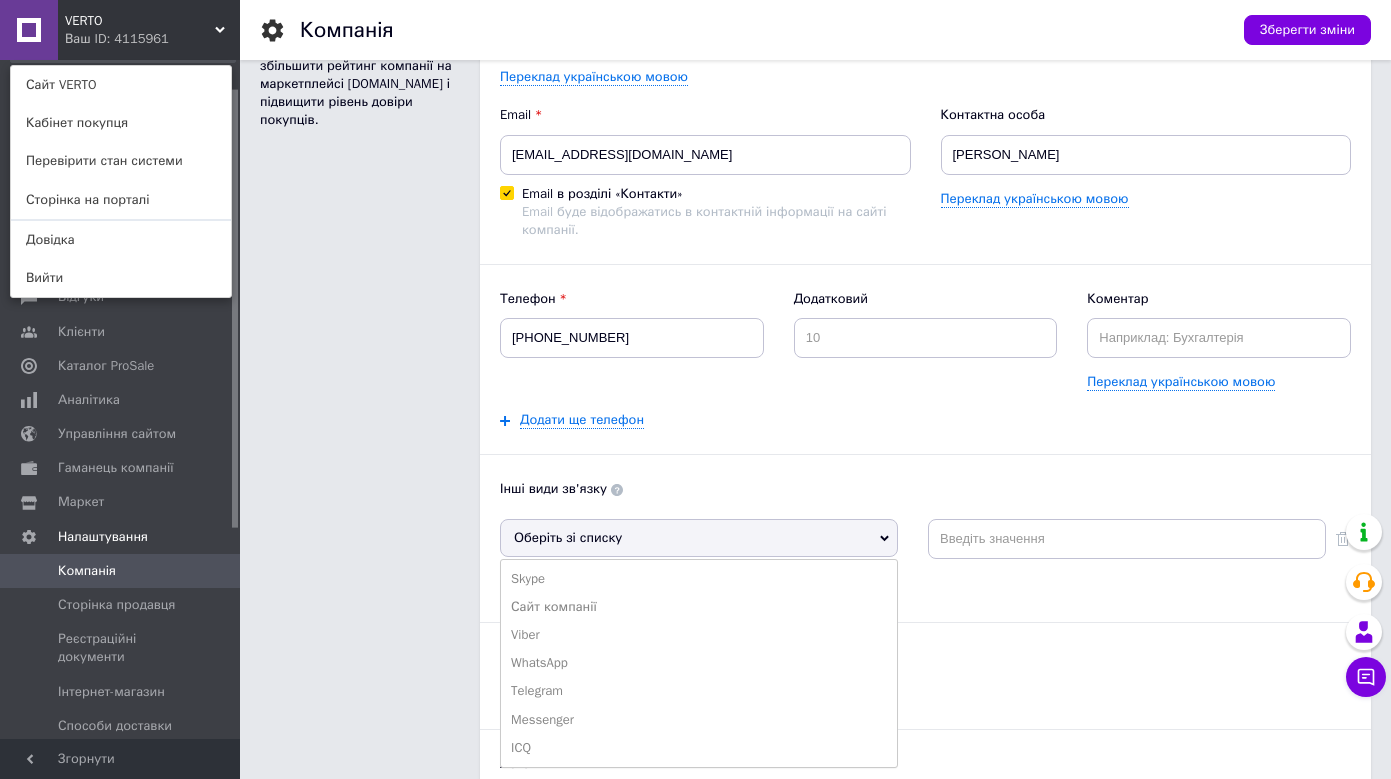 click on "Інші види зв'язку" at bounding box center [925, 489] 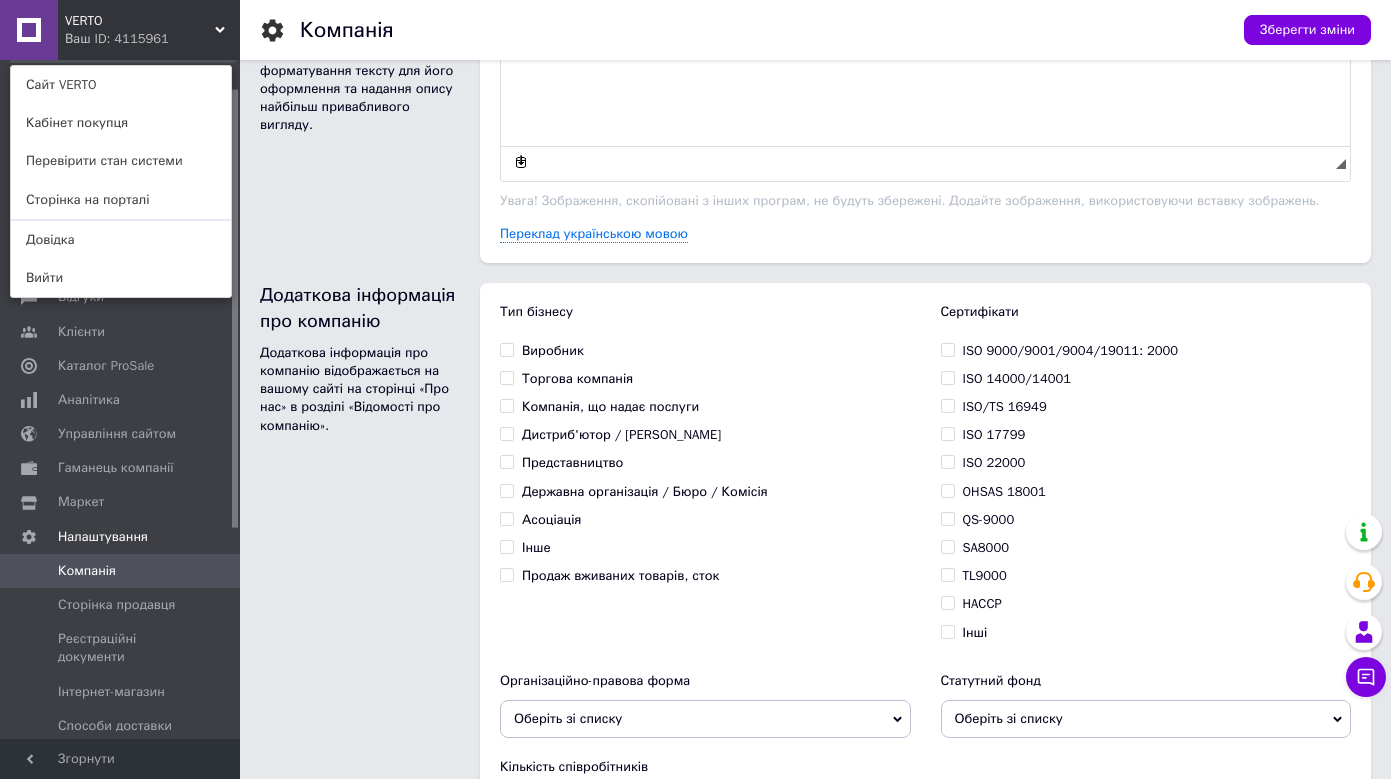 scroll, scrollTop: 1196, scrollLeft: 0, axis: vertical 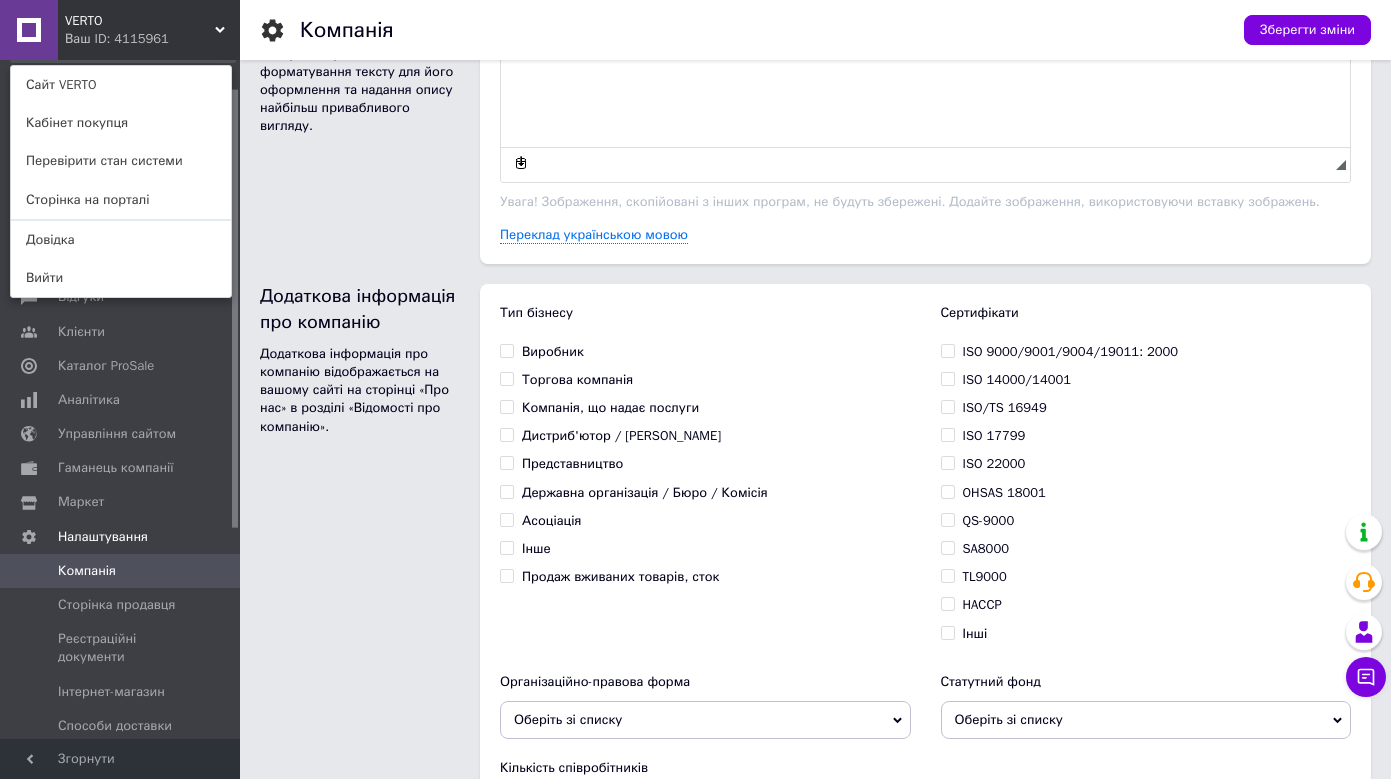 click on "Торгова компанія" at bounding box center (577, 380) 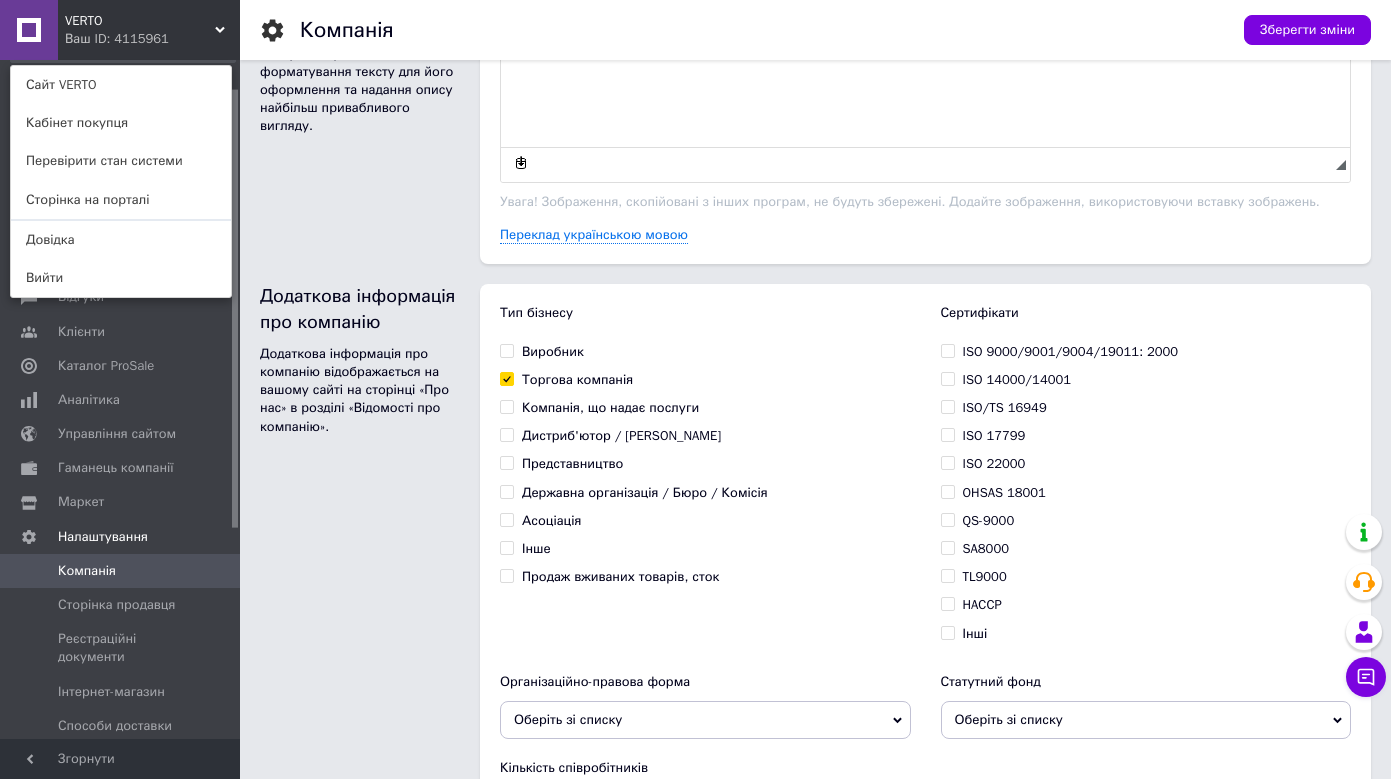 checkbox on "true" 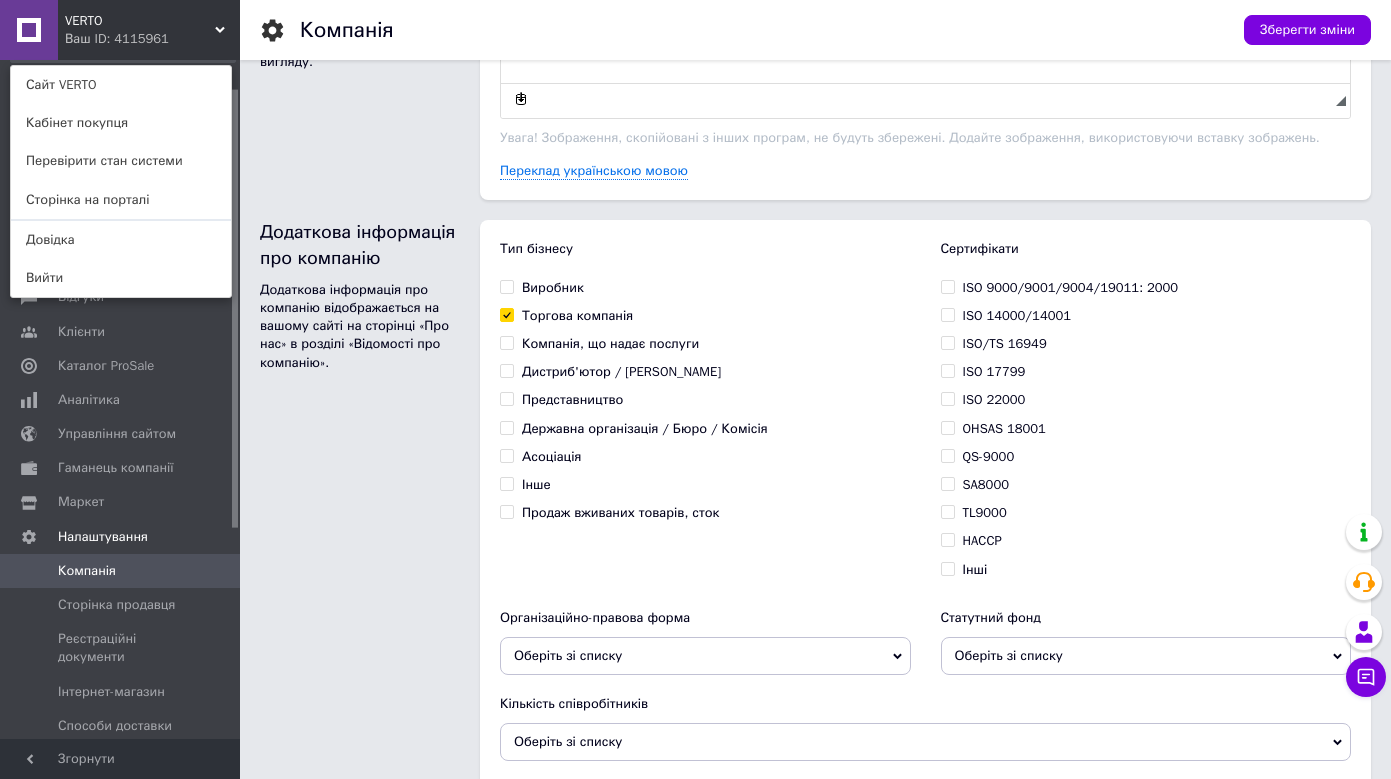 scroll, scrollTop: 1259, scrollLeft: 0, axis: vertical 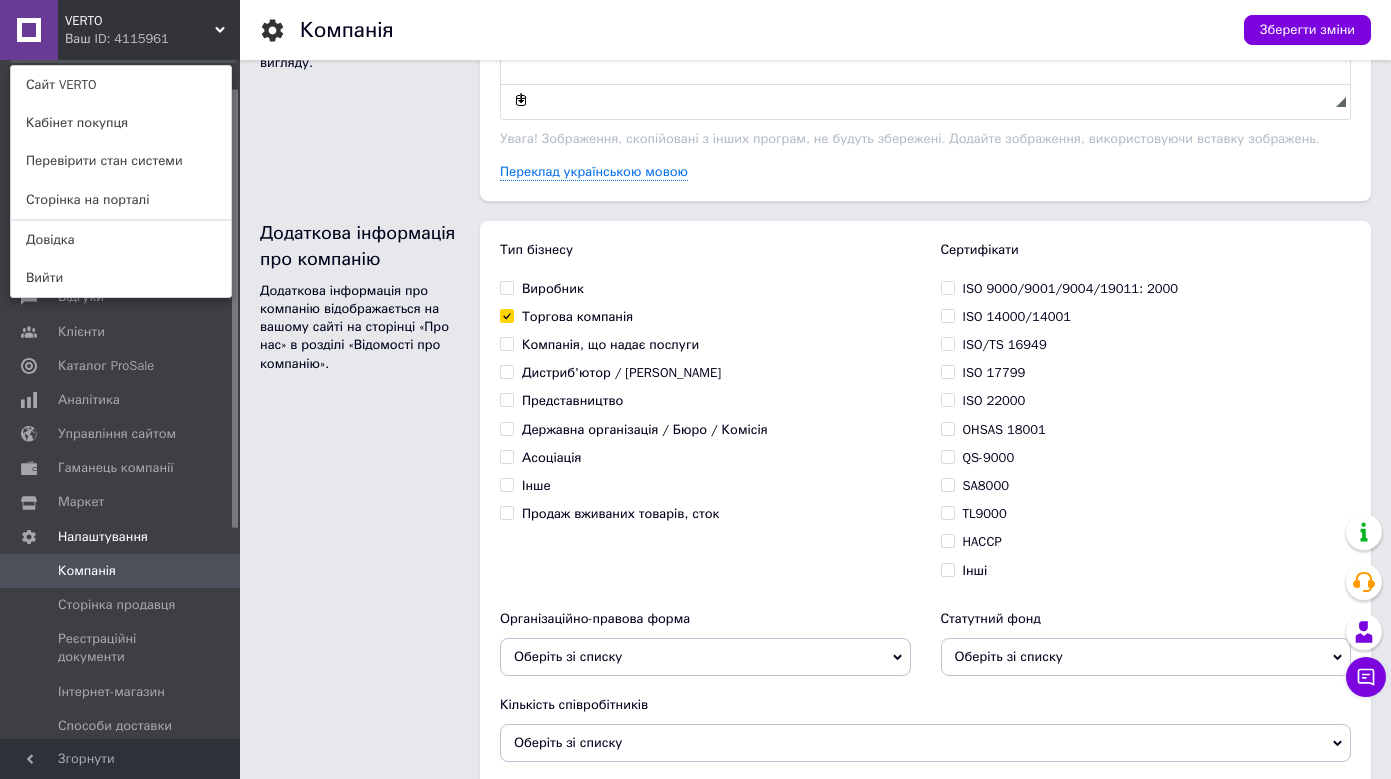 click on "Тип бізнесу Виробник Торгова компанія Компанія, що надає послуги Дистриб'ютор / Реселер Представництво Державна організація / Бюро / Комісія Асоціація Інше Продаж вживаних товарів, сток" at bounding box center (705, 415) 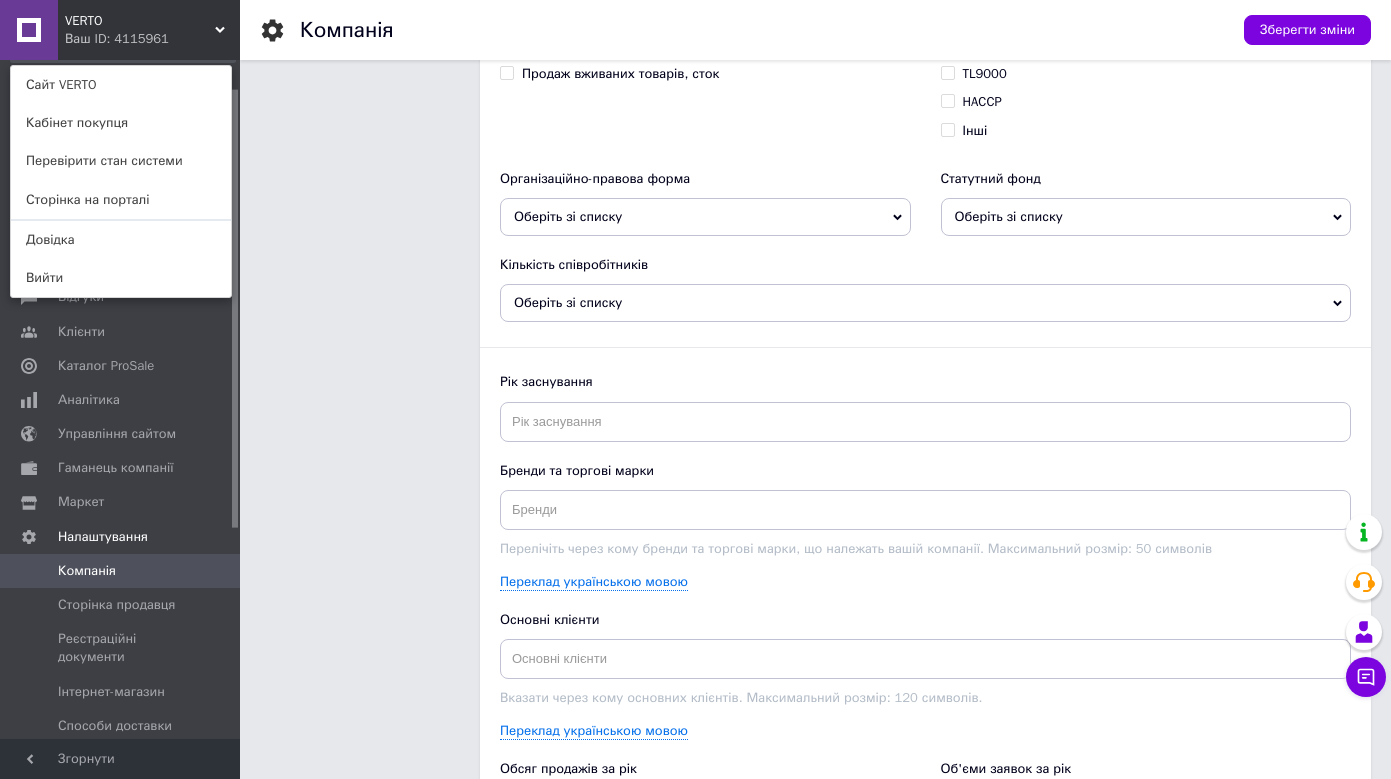 scroll, scrollTop: 1697, scrollLeft: 0, axis: vertical 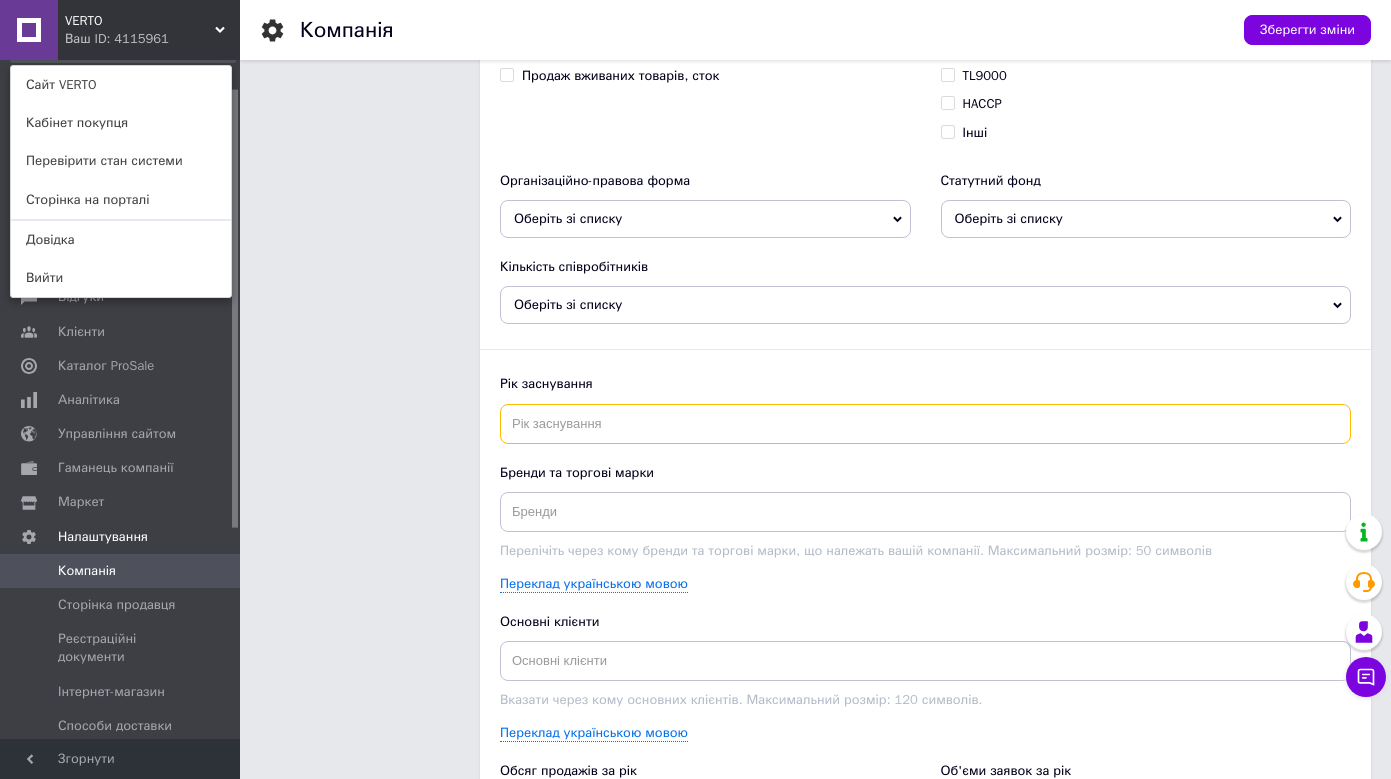 click at bounding box center (925, 424) 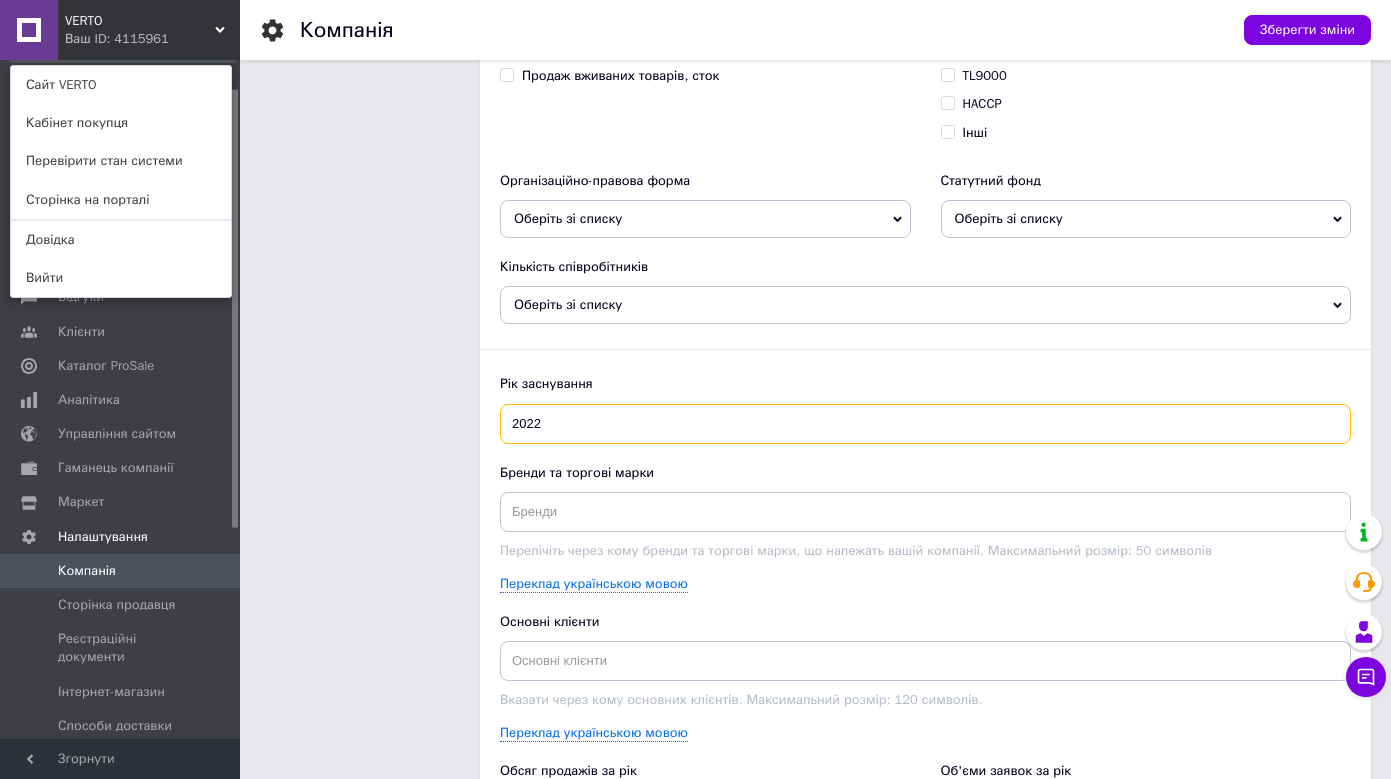 type on "2022" 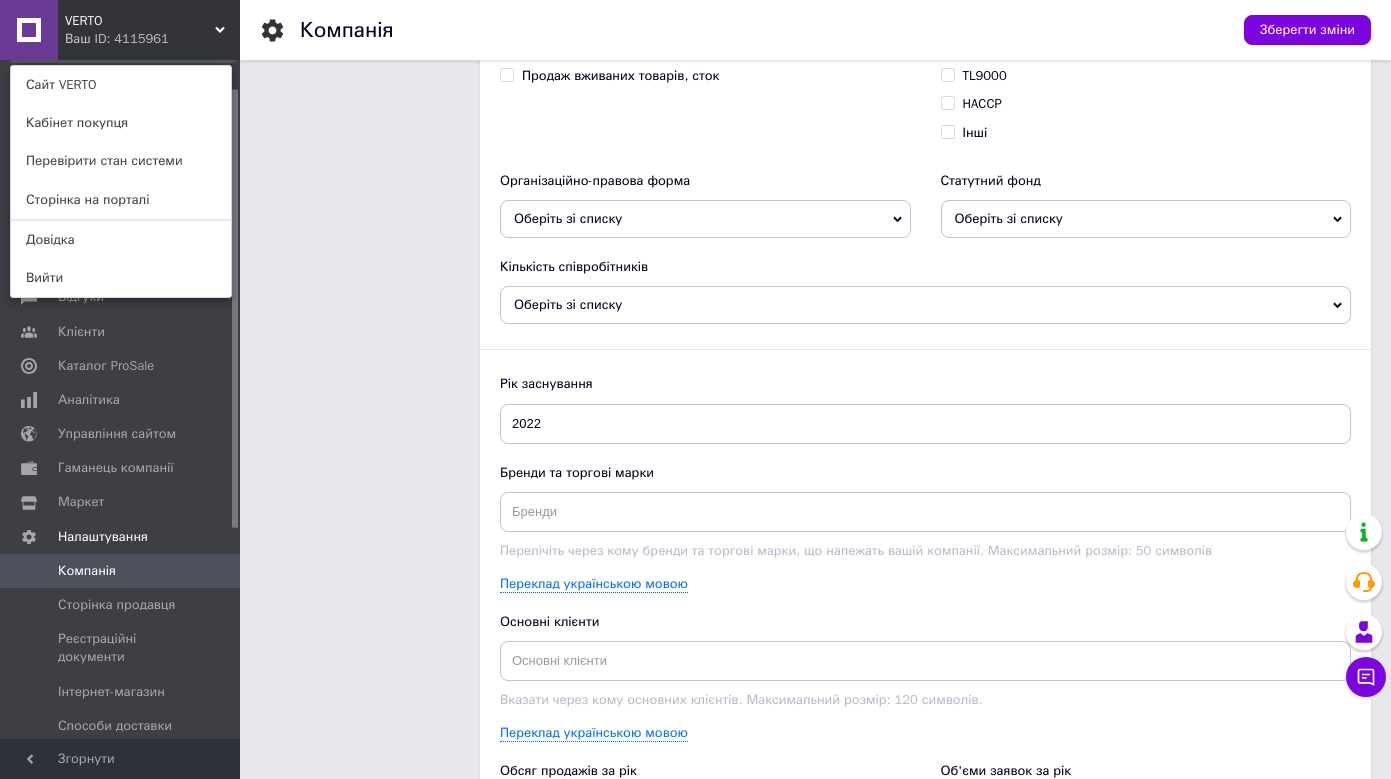 click on "Тип бізнесу Виробник Торгова компанія Компанія, що надає послуги Дистриб'ютор / Реселер Представництво Державна організація / Бюро / Комісія Асоціація Інше Продаж вживаних товарів, сток Сертифікати ISO 9000/9001/9004/19011: 2000 ISO 14000/14001 ISO/TS 16949 ISO 17799 ISO 22000 OHSAS 18001 QS-9000 SA8000 TL9000 HACCP Інші Організаційно-правова форма Оберіть зі списку Не обрано Публічне акціонерне товариство Державне підприємство Приватне акціонерне товариство Колективне підприємство Товариство з обмеженою відповідальністю Суб'єкт підприємницької діяльності Спільне підприємство Корпорація Концерн 1 2" at bounding box center [925, 478] 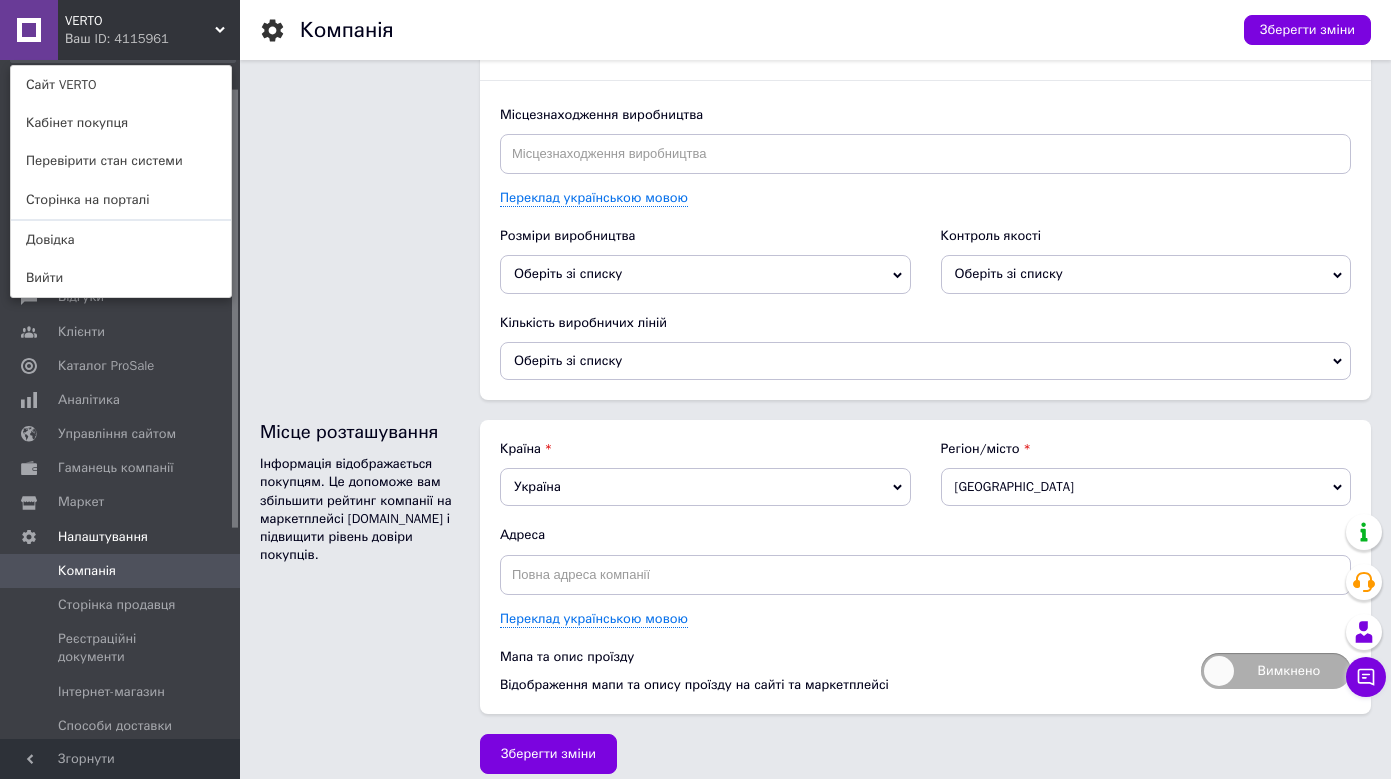 scroll, scrollTop: 2470, scrollLeft: 0, axis: vertical 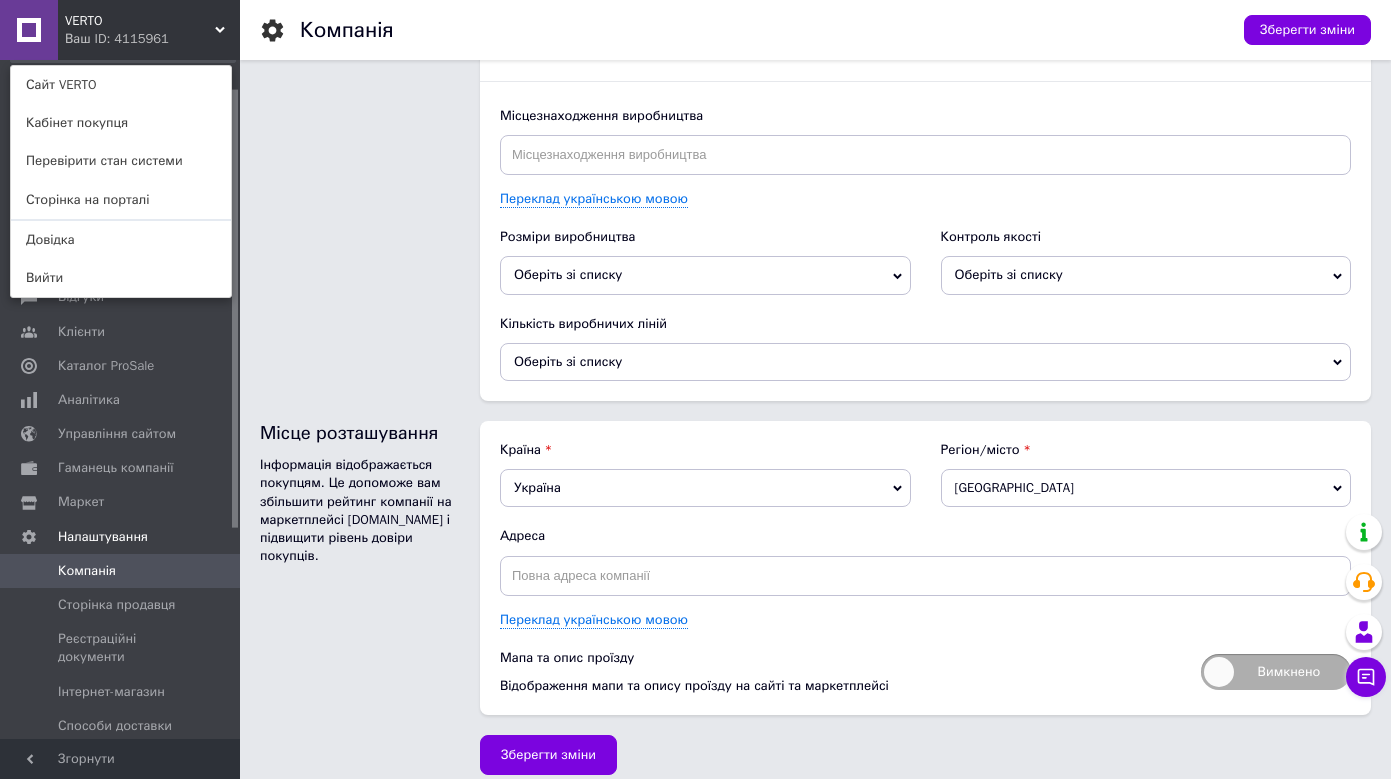 click on "[GEOGRAPHIC_DATA]" at bounding box center [1146, 488] 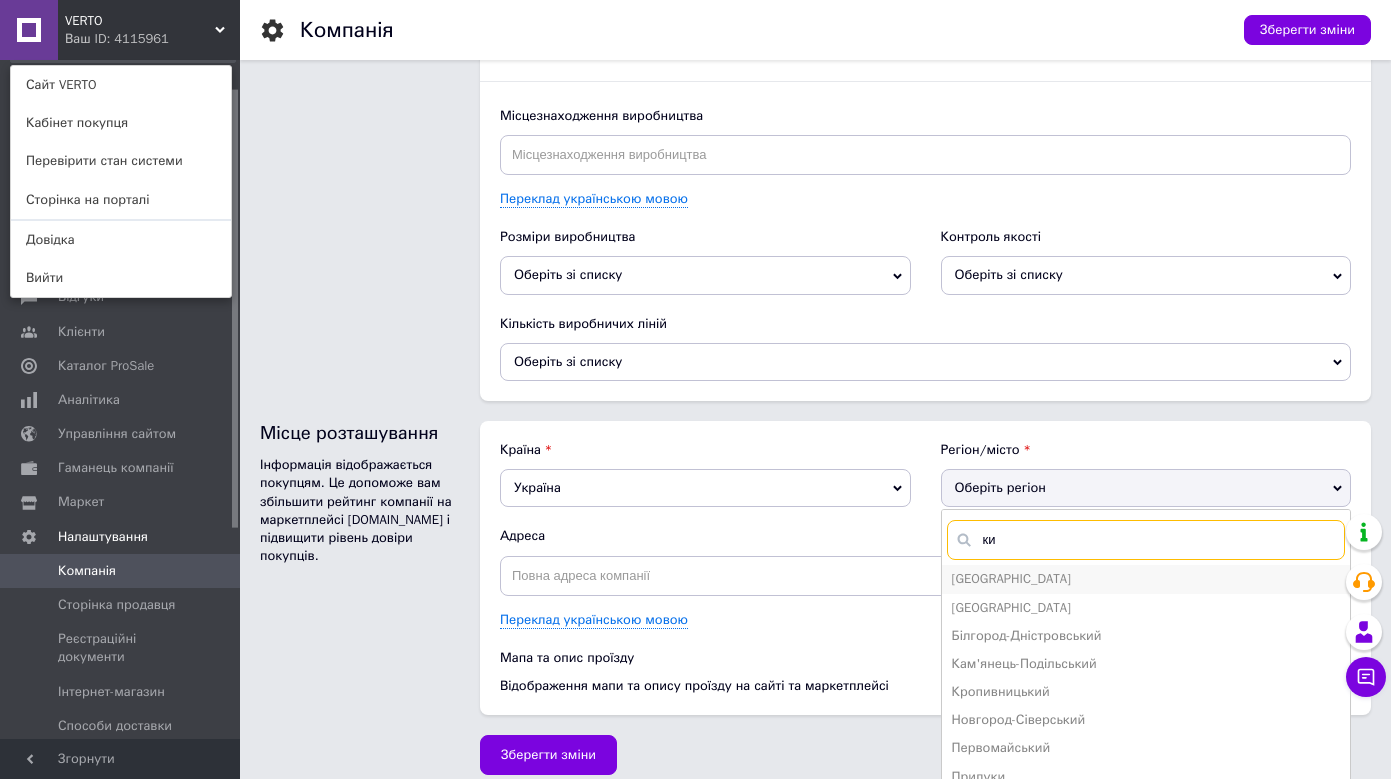 type on "ки" 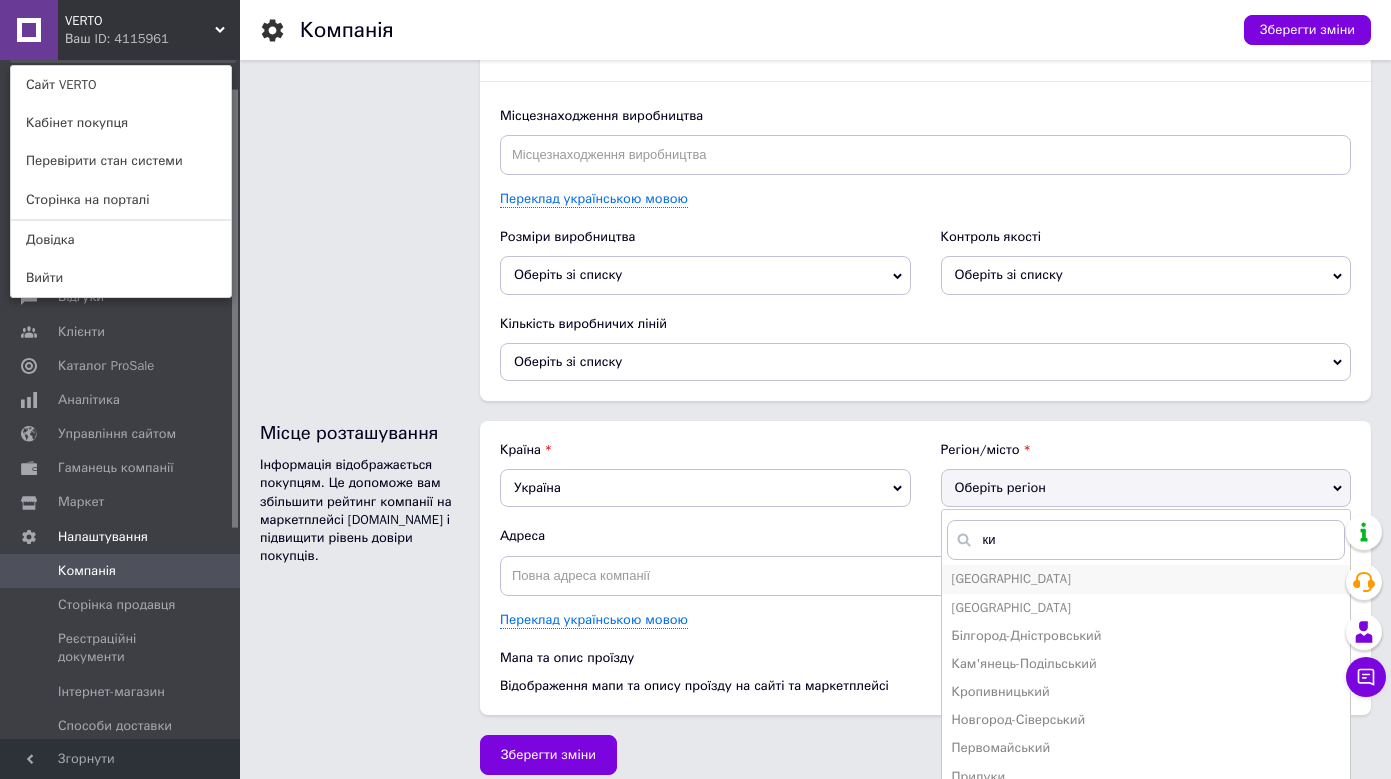 click on "[GEOGRAPHIC_DATA]" at bounding box center (1146, 579) 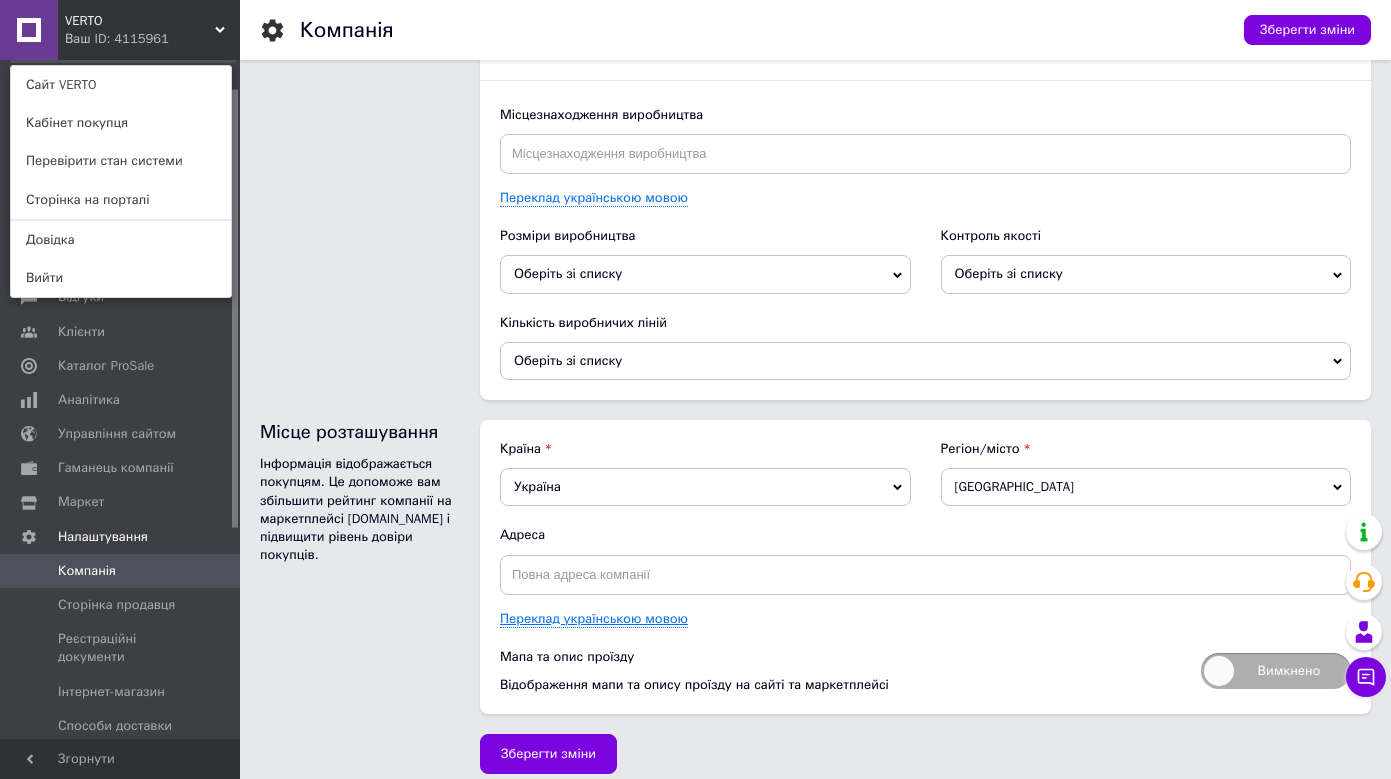 scroll, scrollTop: 2470, scrollLeft: 0, axis: vertical 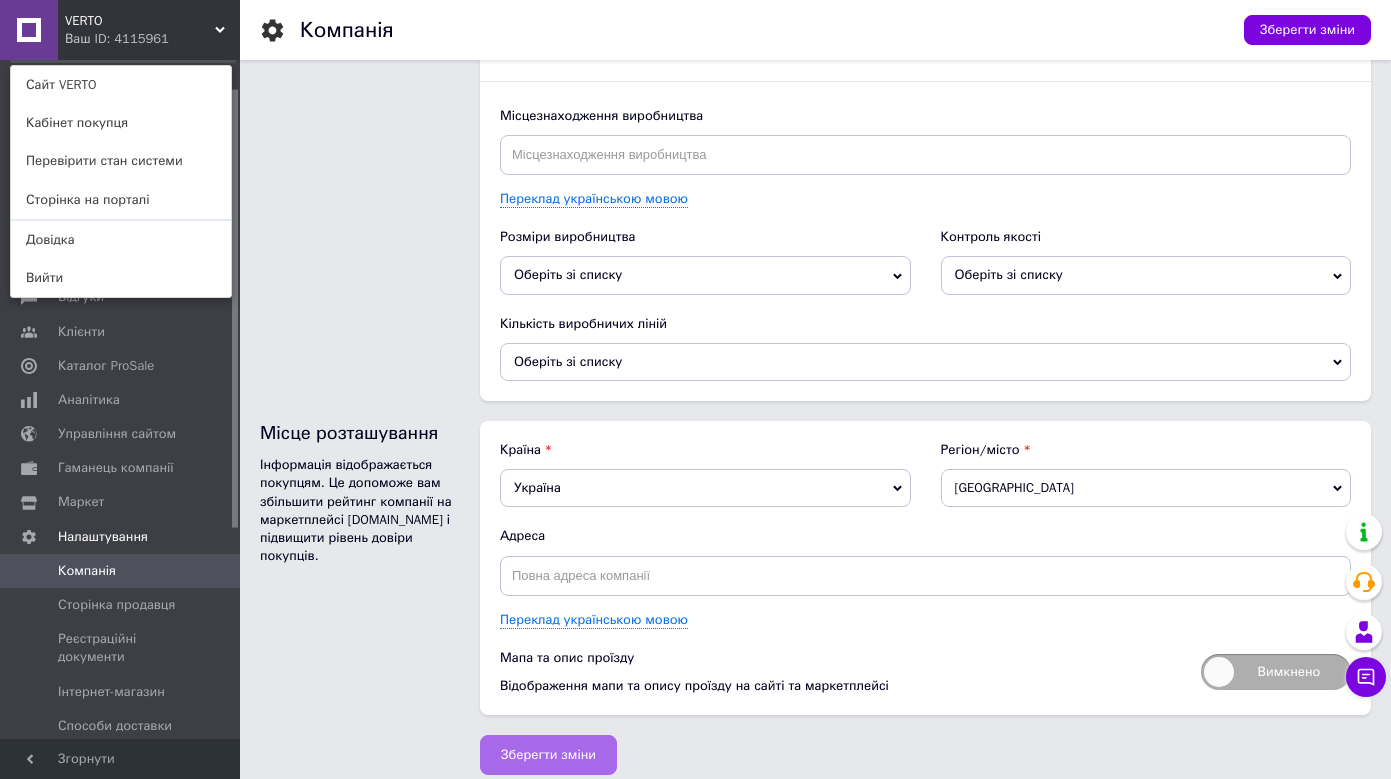 click on "Зберегти зміни" at bounding box center [548, 755] 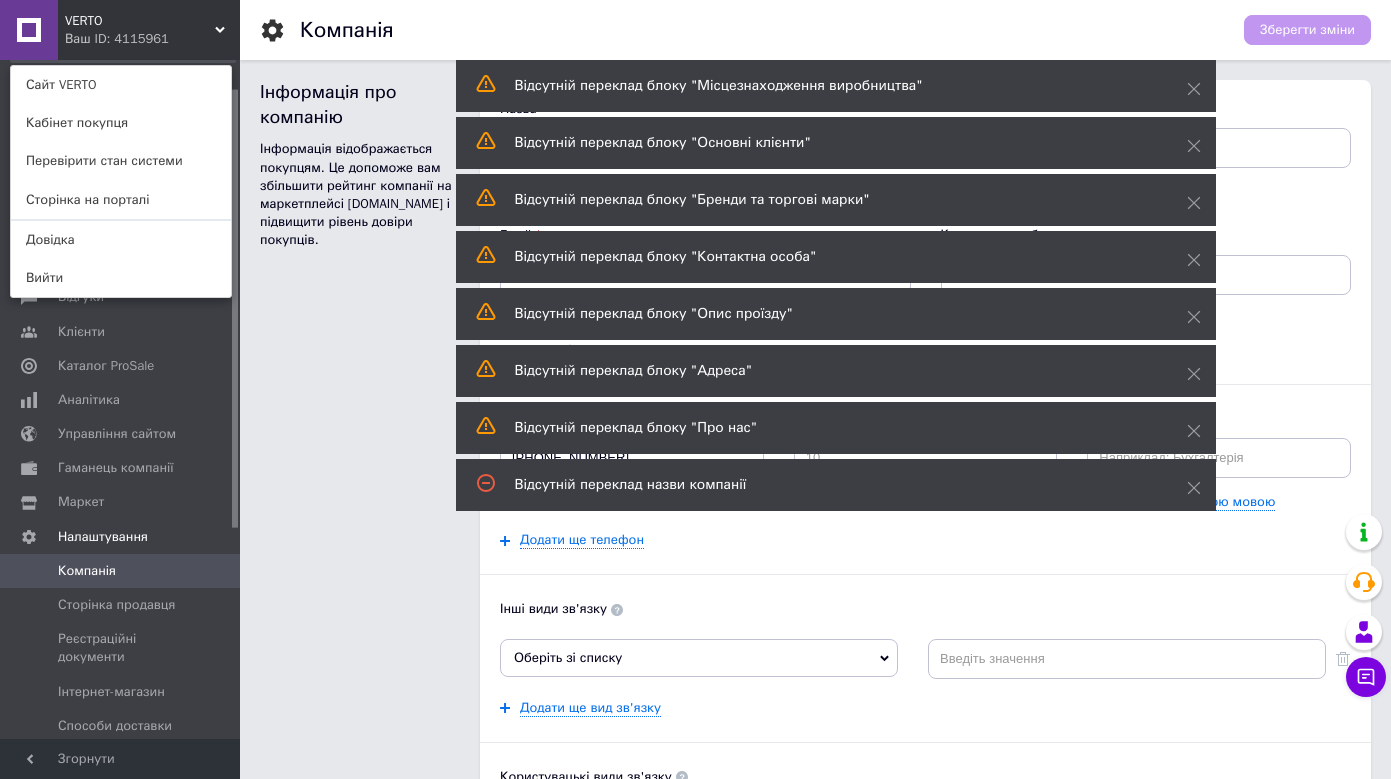 scroll, scrollTop: 0, scrollLeft: 0, axis: both 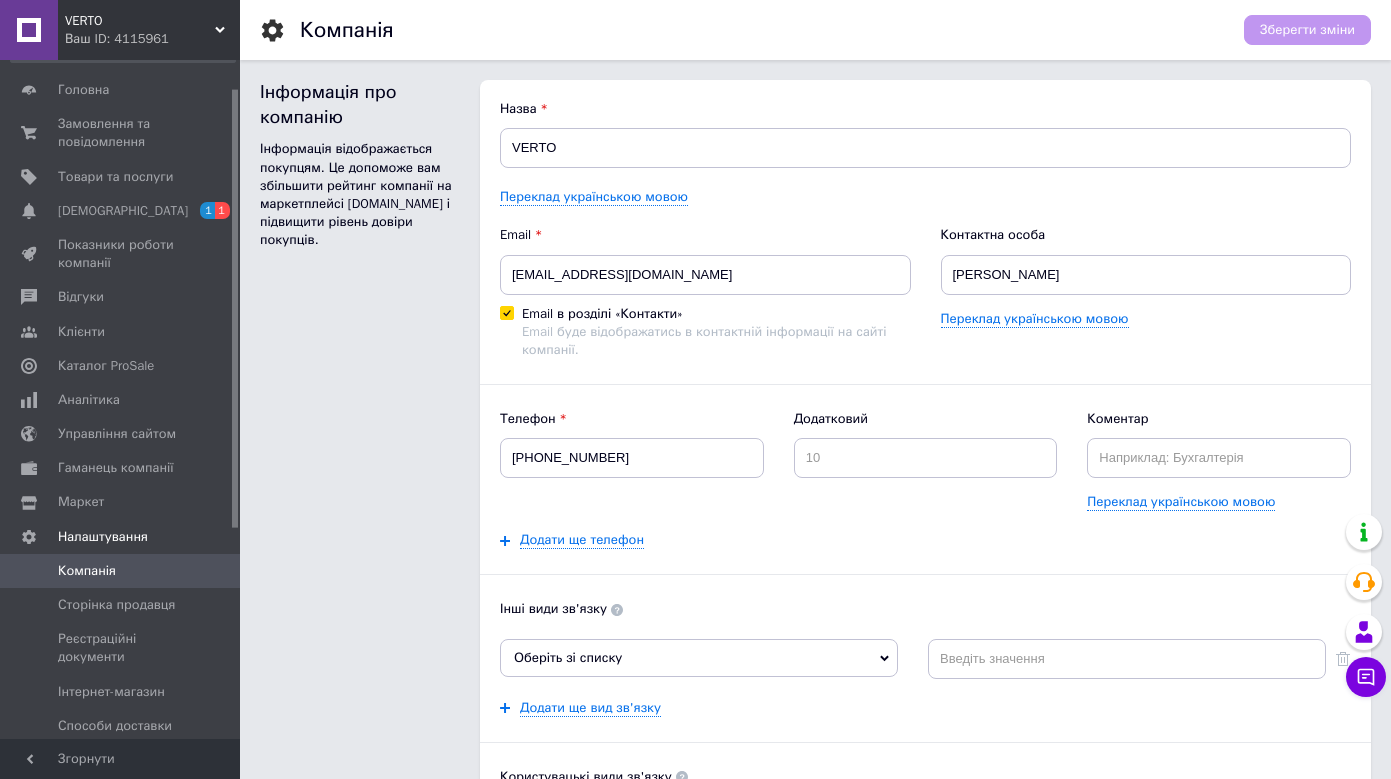 click on "Оберіть зі списку" at bounding box center (699, 658) 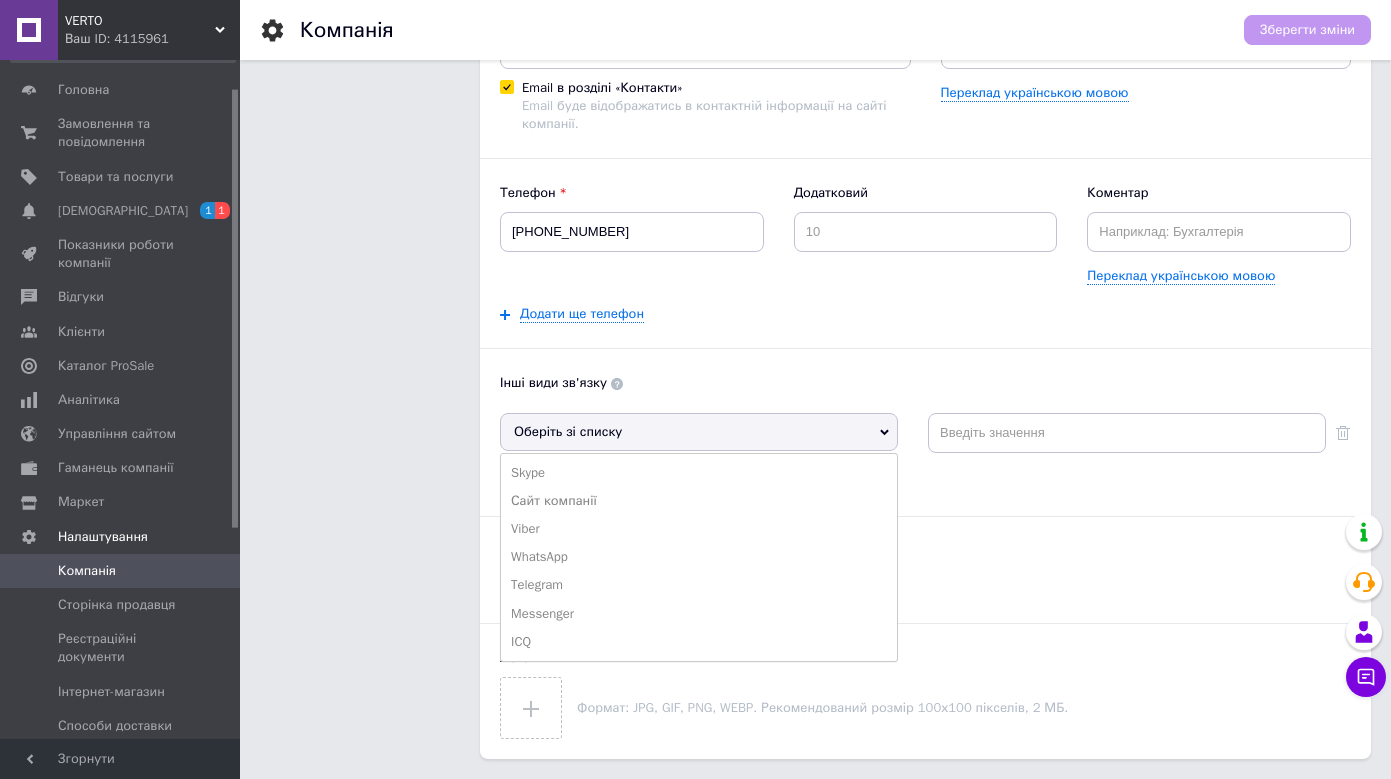 scroll, scrollTop: 225, scrollLeft: 0, axis: vertical 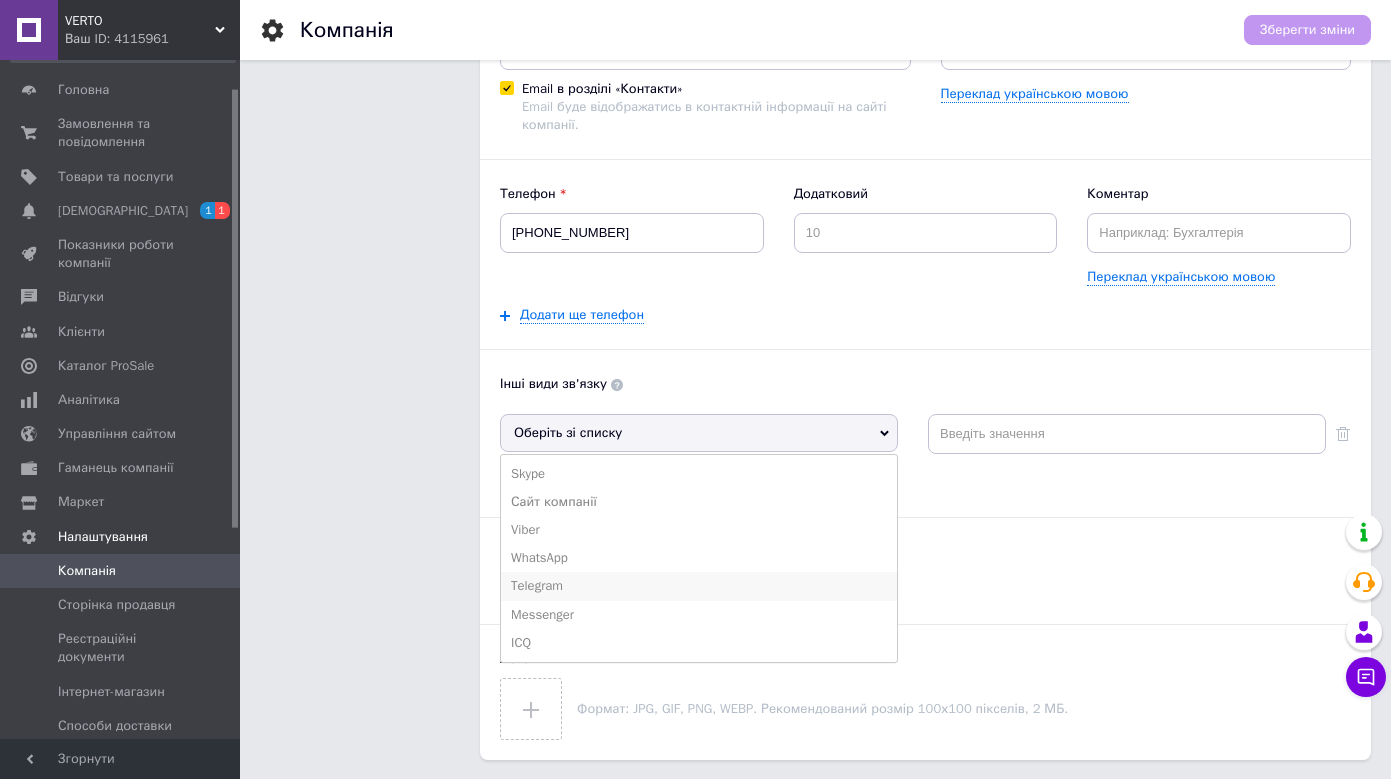 click on "Telegram" at bounding box center [699, 586] 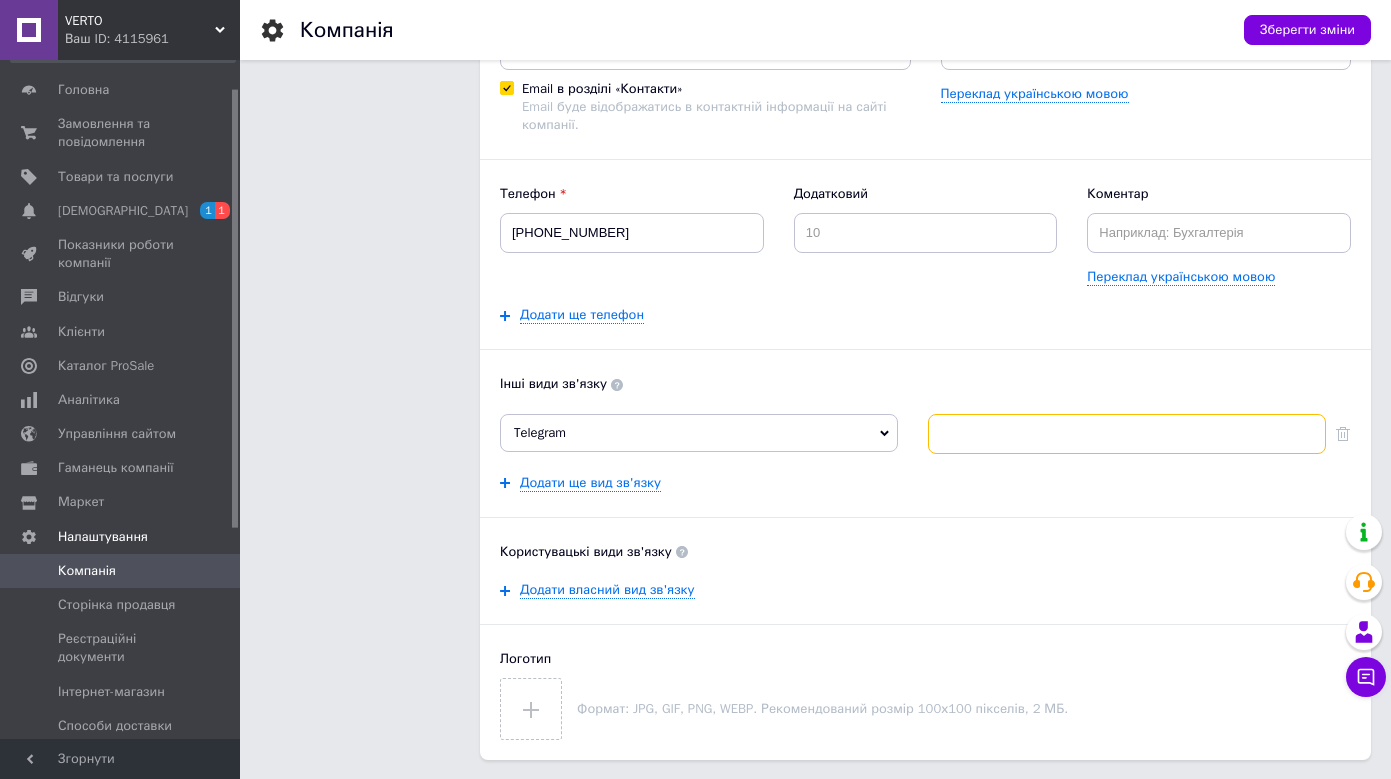 click at bounding box center [1127, 434] 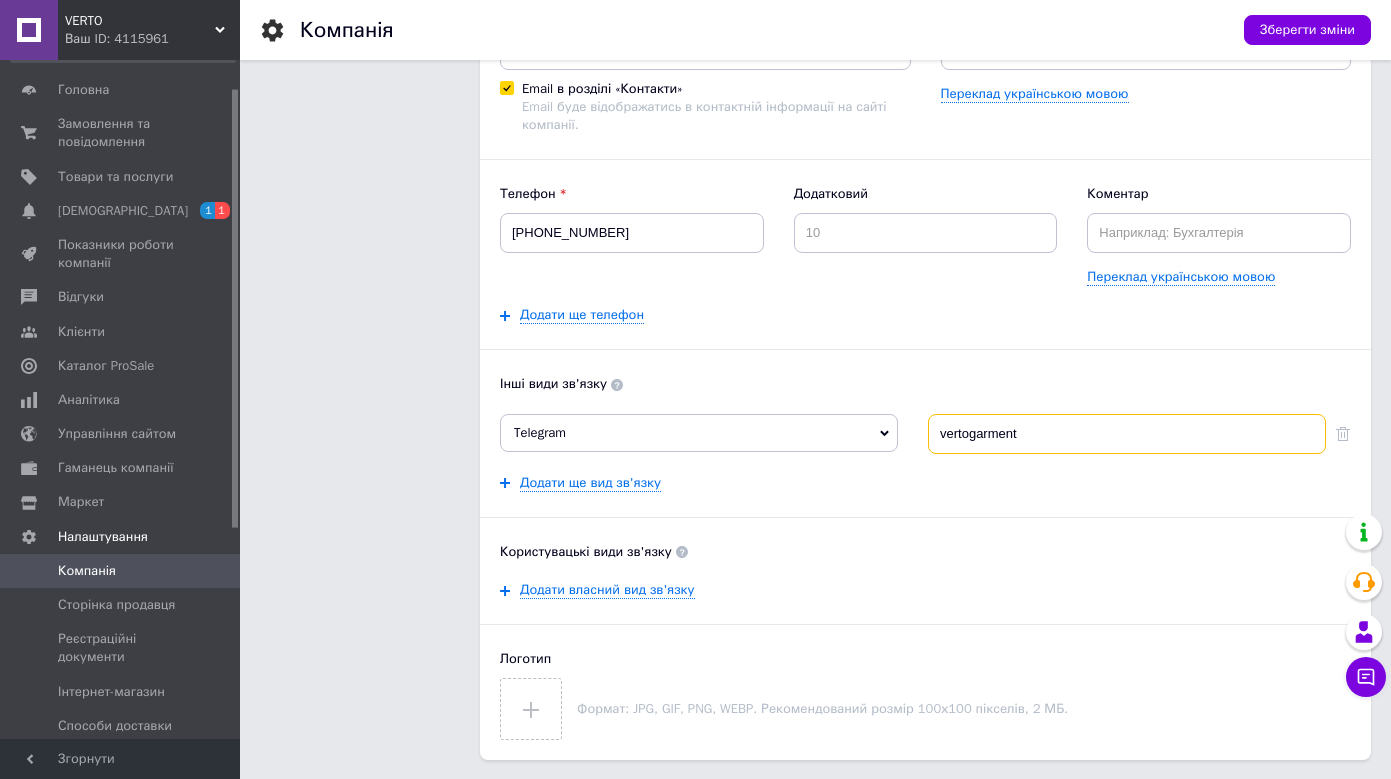 click on "vertogarment" at bounding box center [1127, 434] 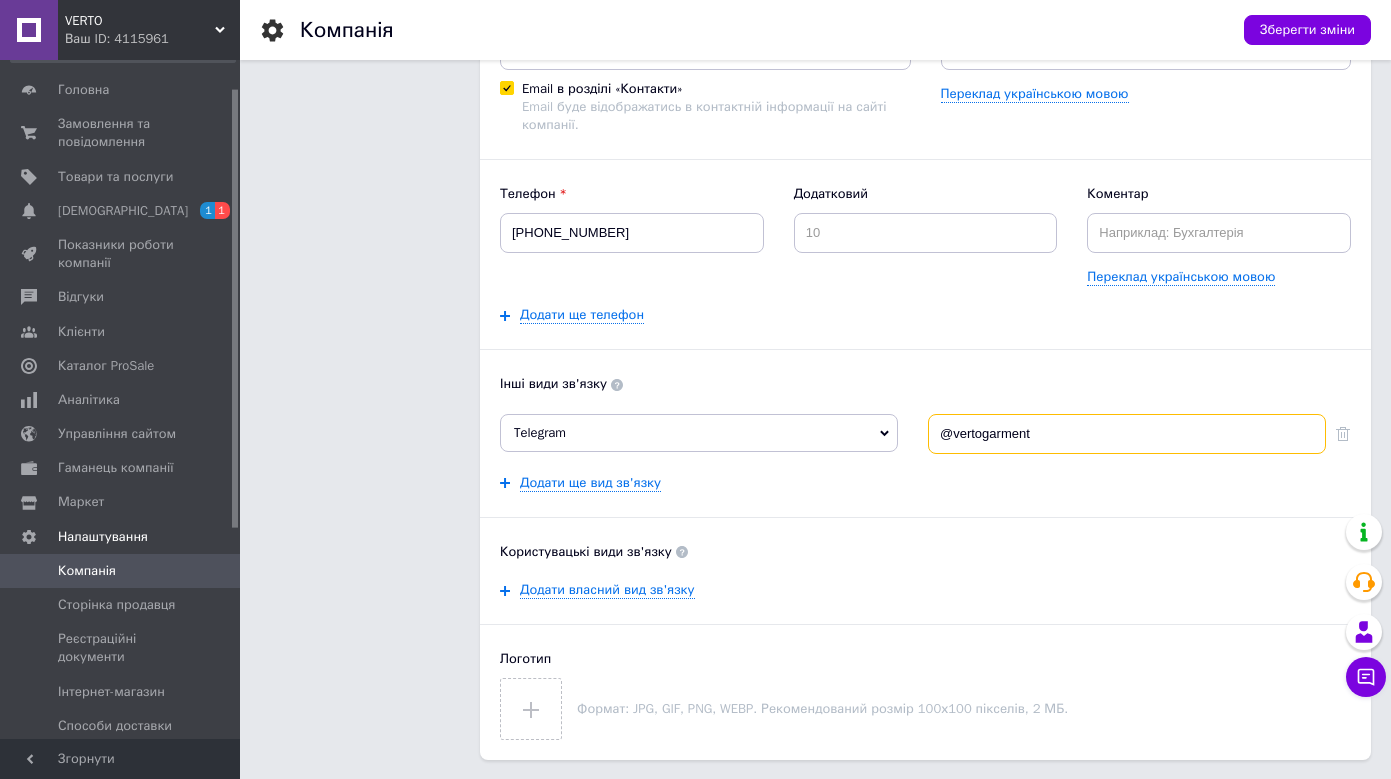 type on "@vertogarment" 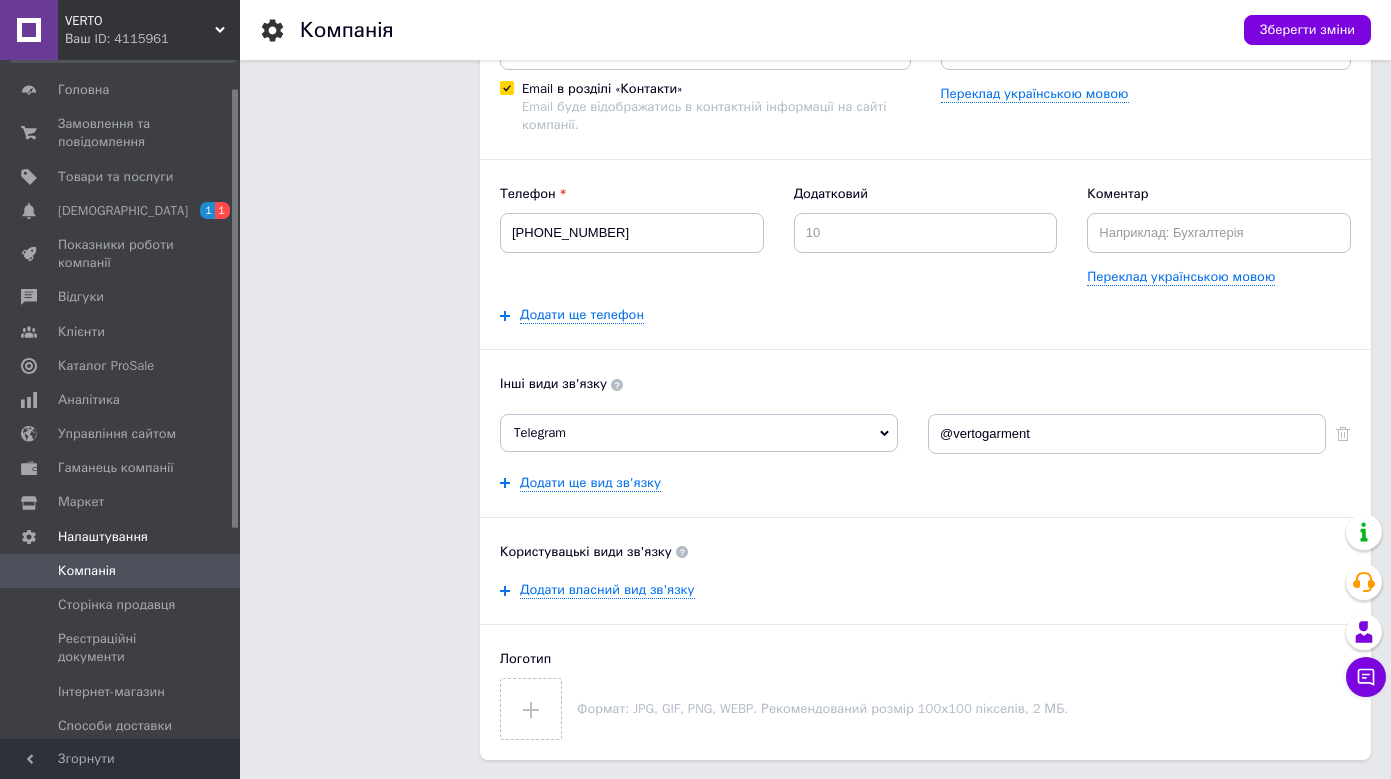 click on "Інші види зв'язку" at bounding box center (925, 384) 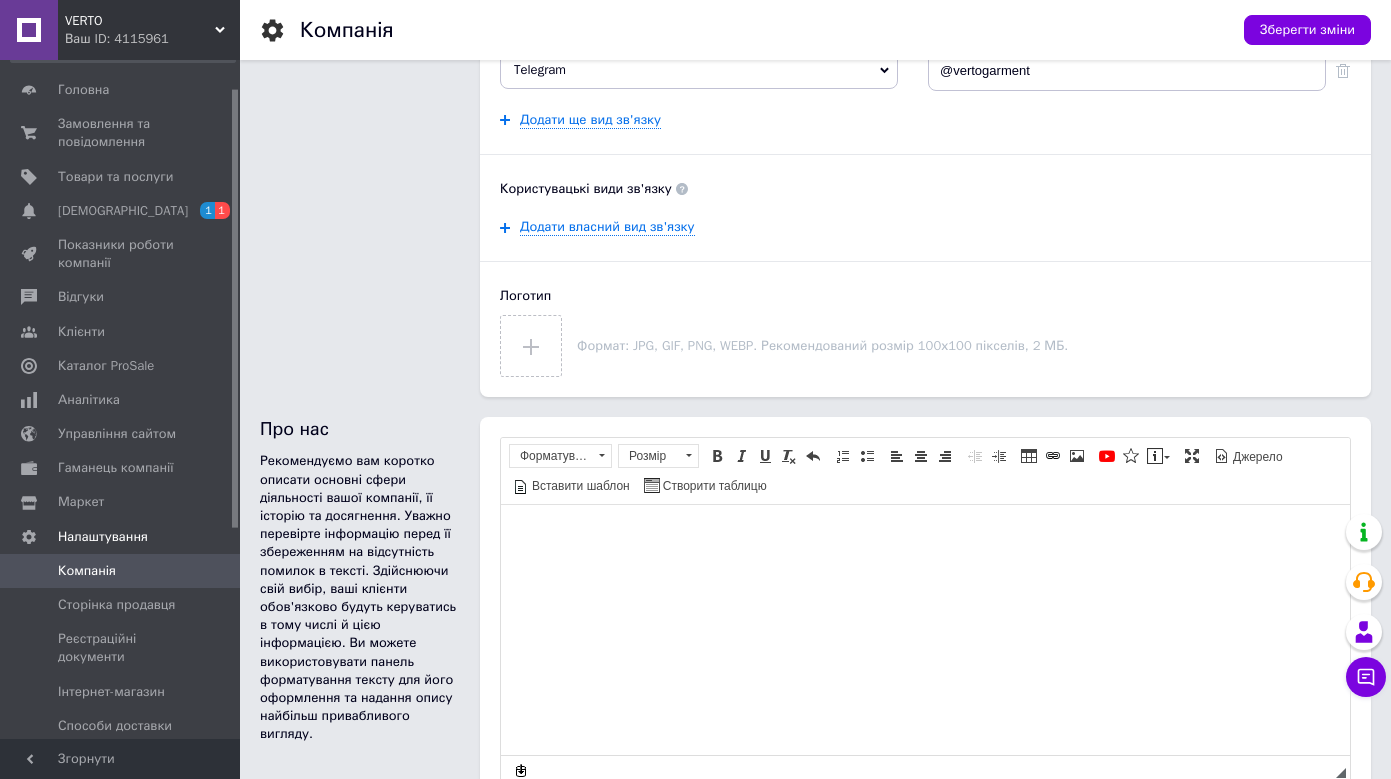 scroll, scrollTop: 597, scrollLeft: 0, axis: vertical 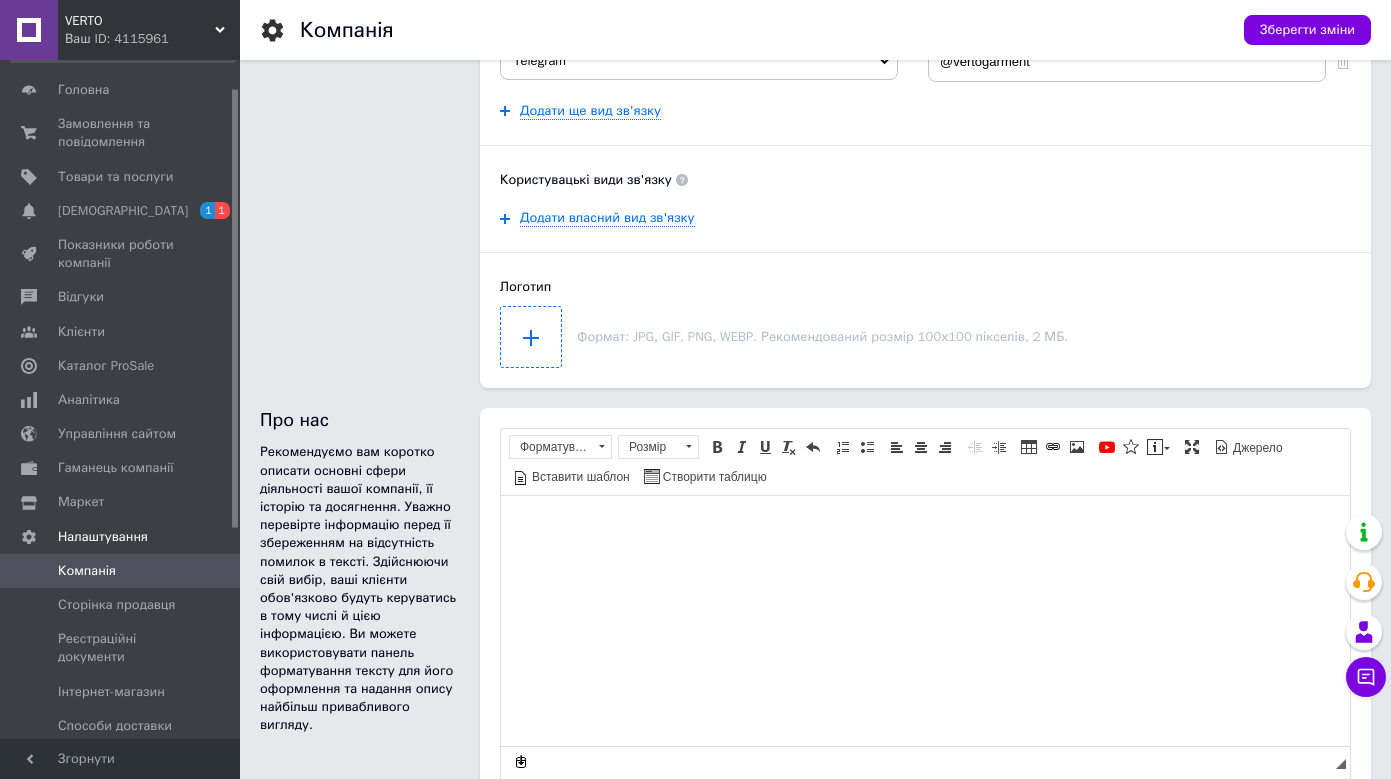 click at bounding box center (531, 337) 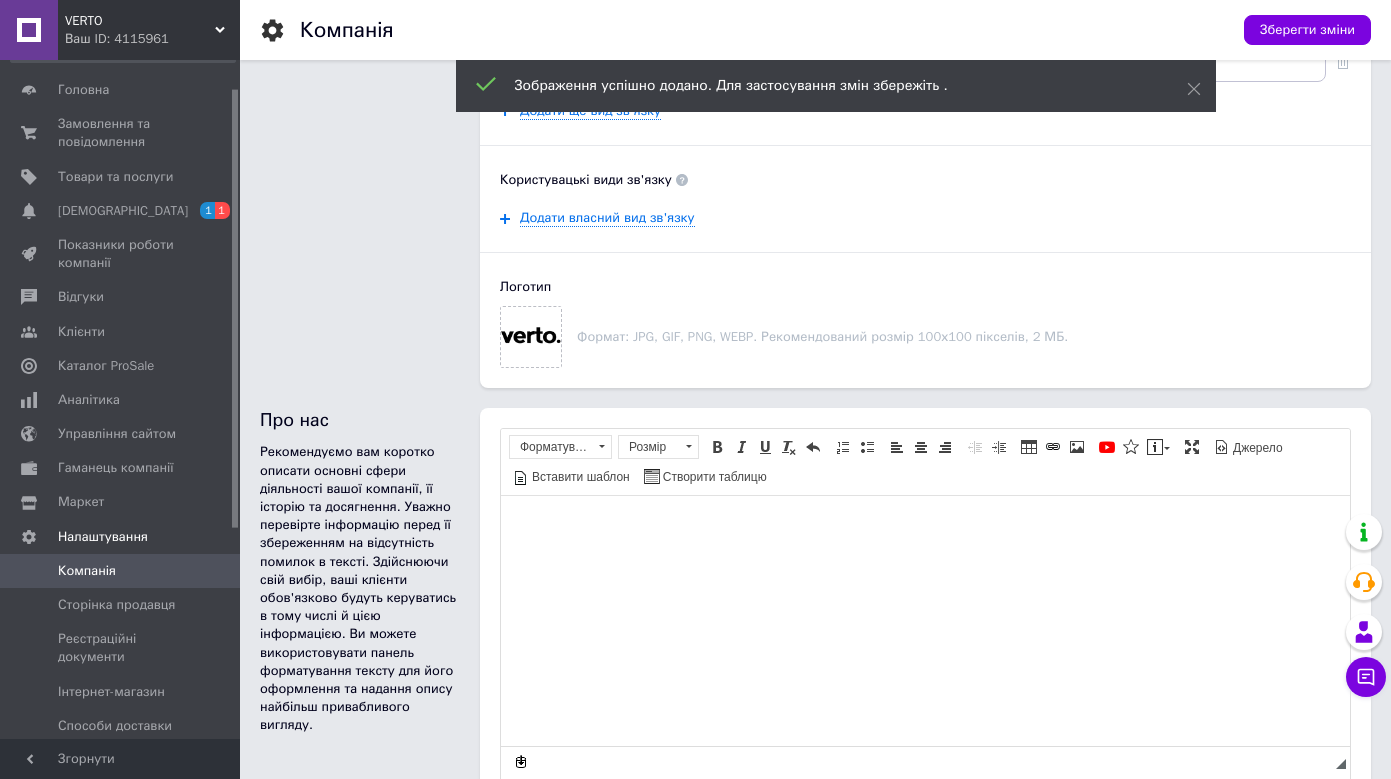 click on "Інформація про компанію Інформація відображається покупцям. Це допоможе вам збільшити
рейтинг компанії на маркетплейсі [DOMAIN_NAME] і підвищити рівень довіри покупців." at bounding box center (360, -65) 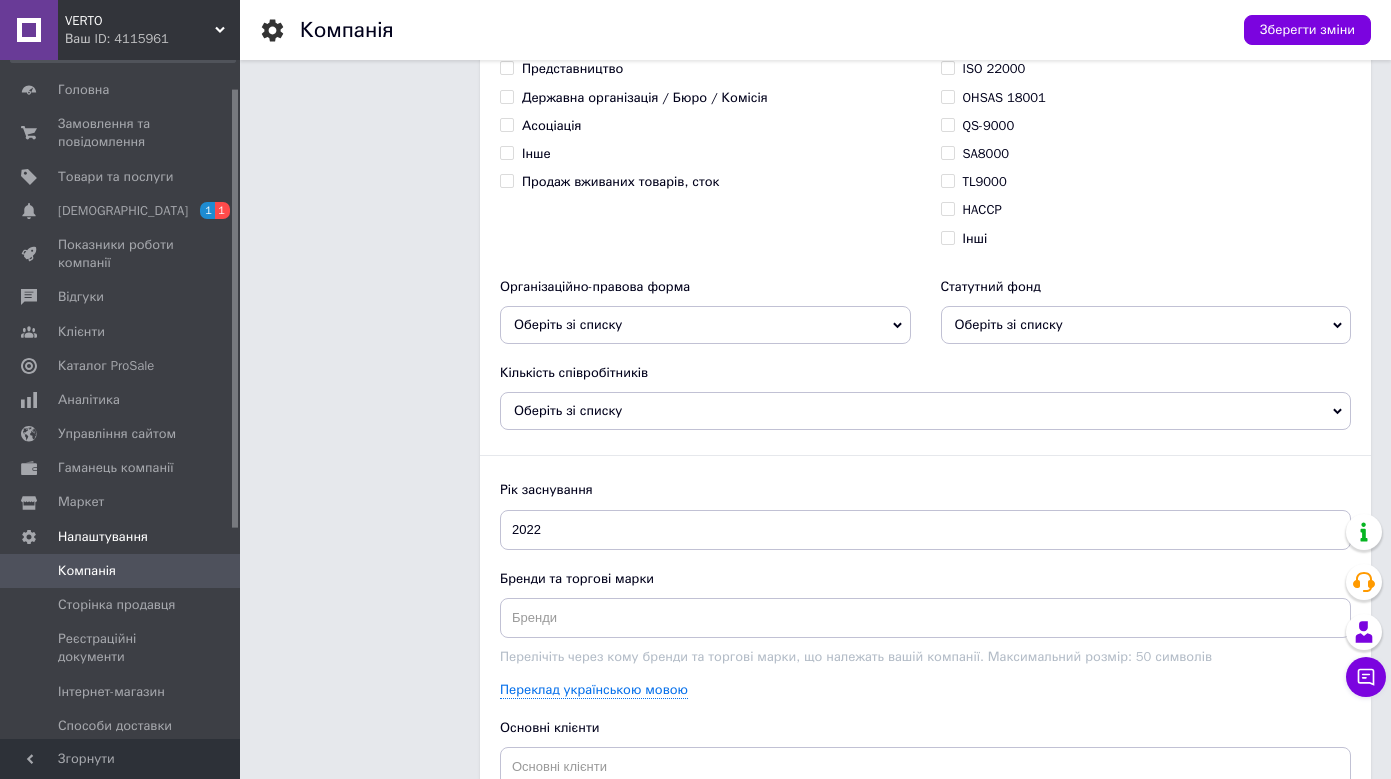 scroll, scrollTop: 1583, scrollLeft: 0, axis: vertical 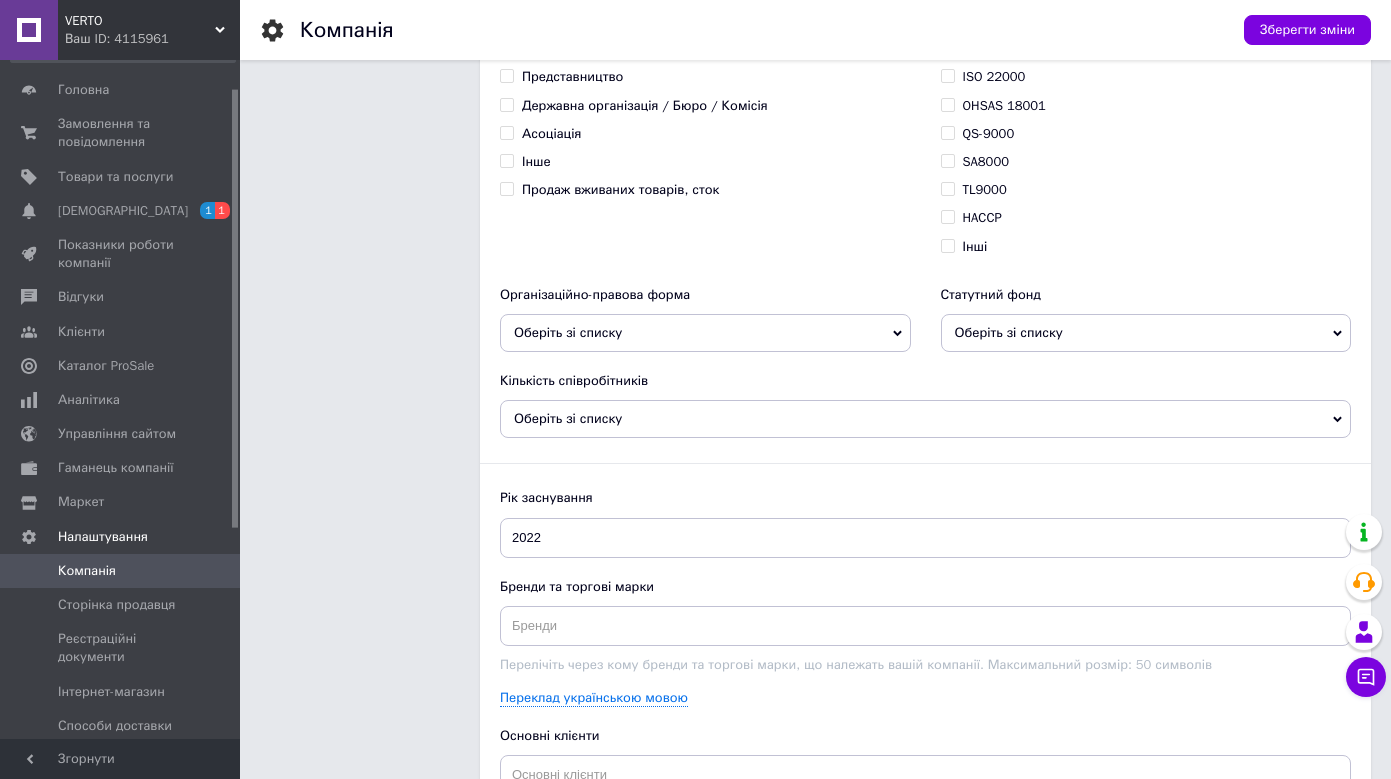 click on "Оберіть зі списку" at bounding box center [568, 332] 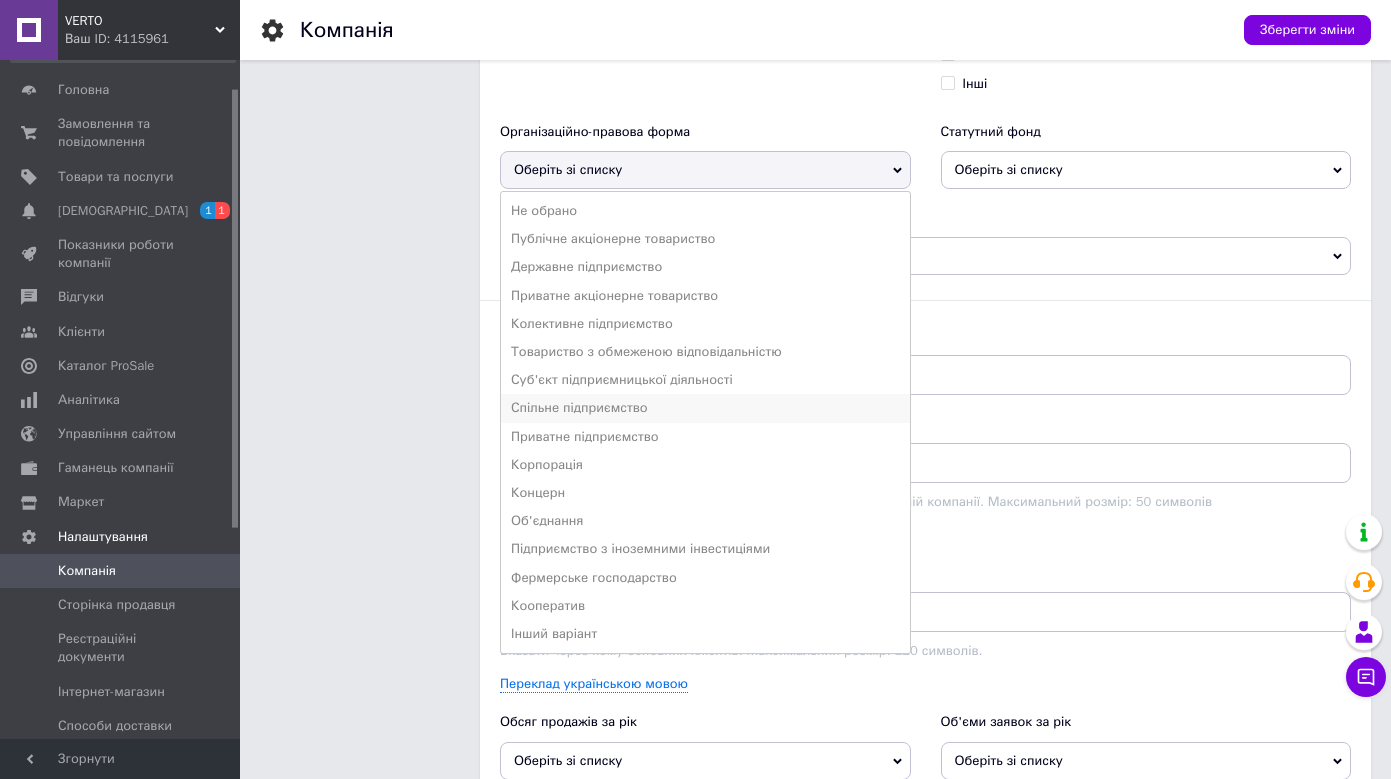scroll, scrollTop: 1744, scrollLeft: 0, axis: vertical 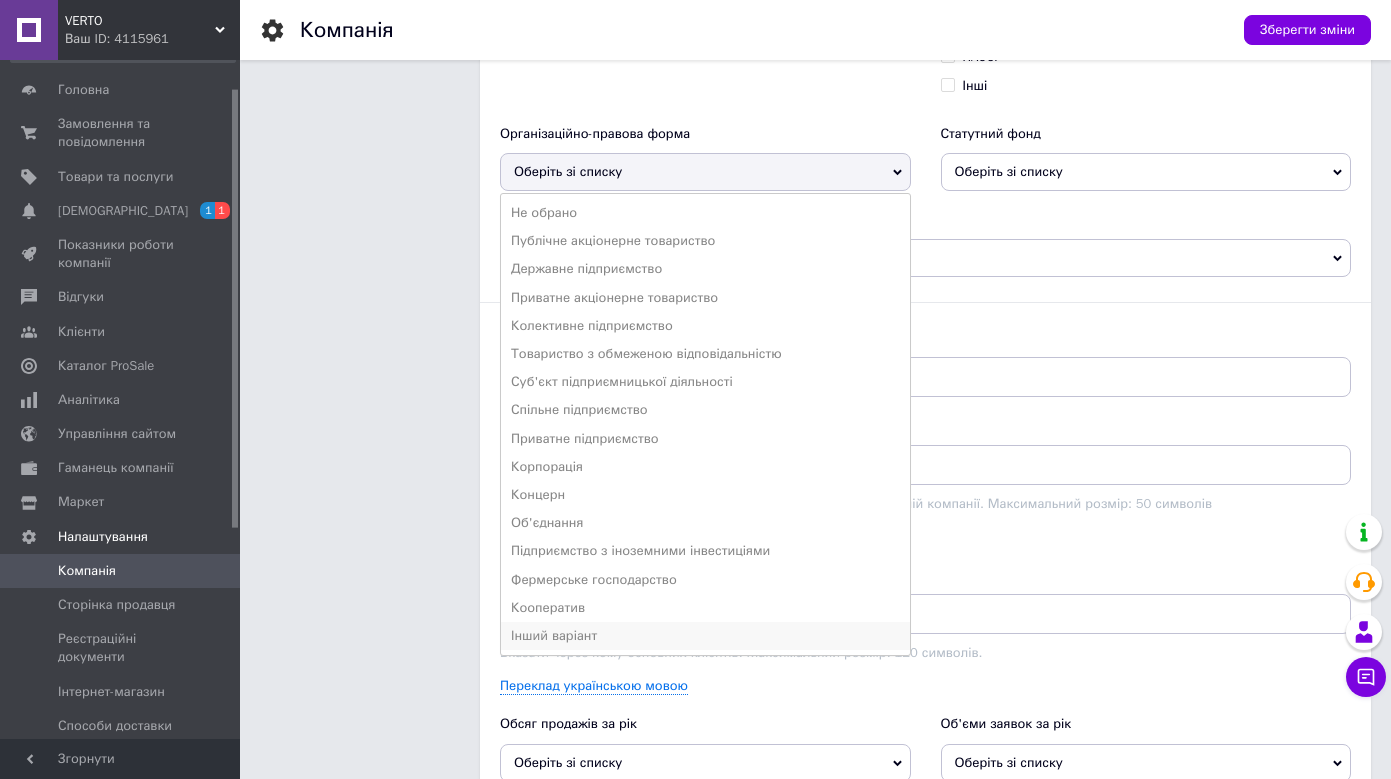click on "Інший варіант" at bounding box center [705, 636] 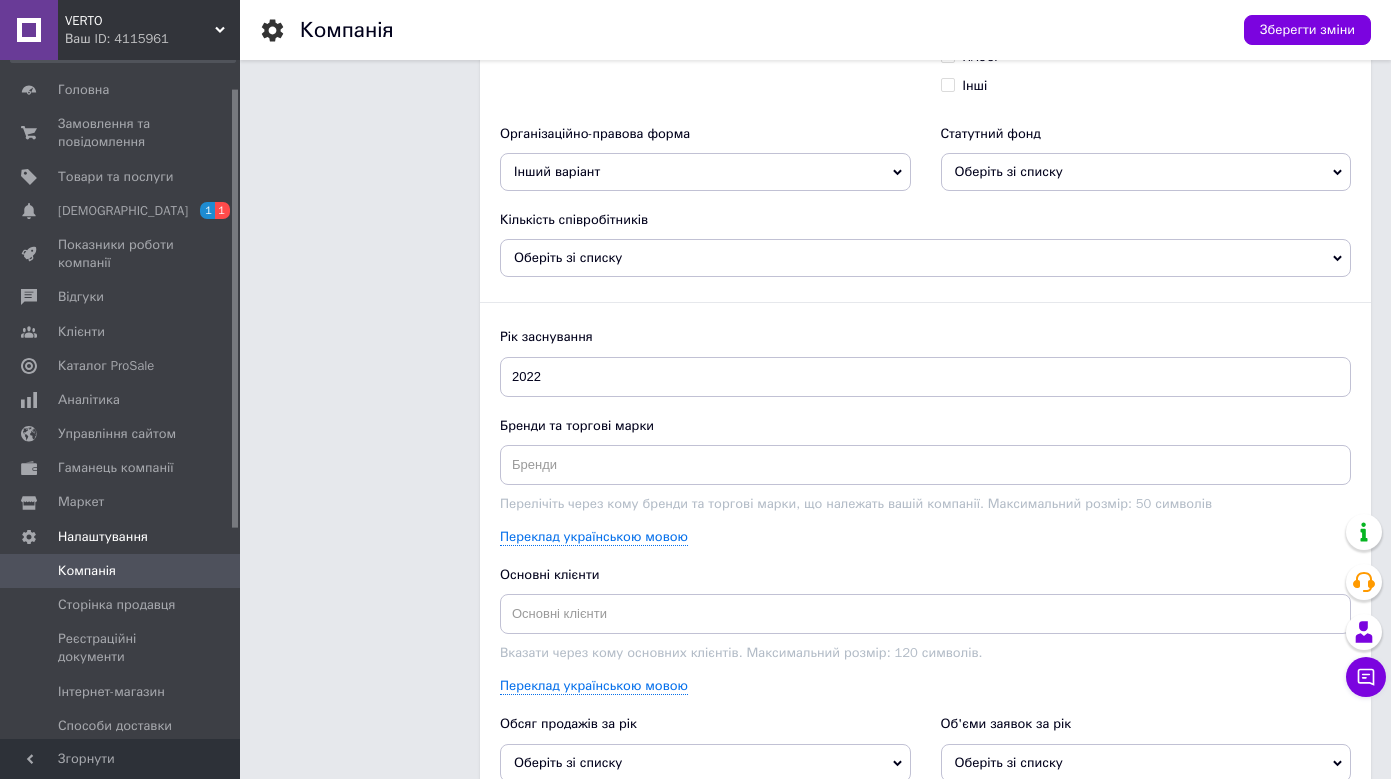click on "Оберіть зі списку" at bounding box center (1146, 172) 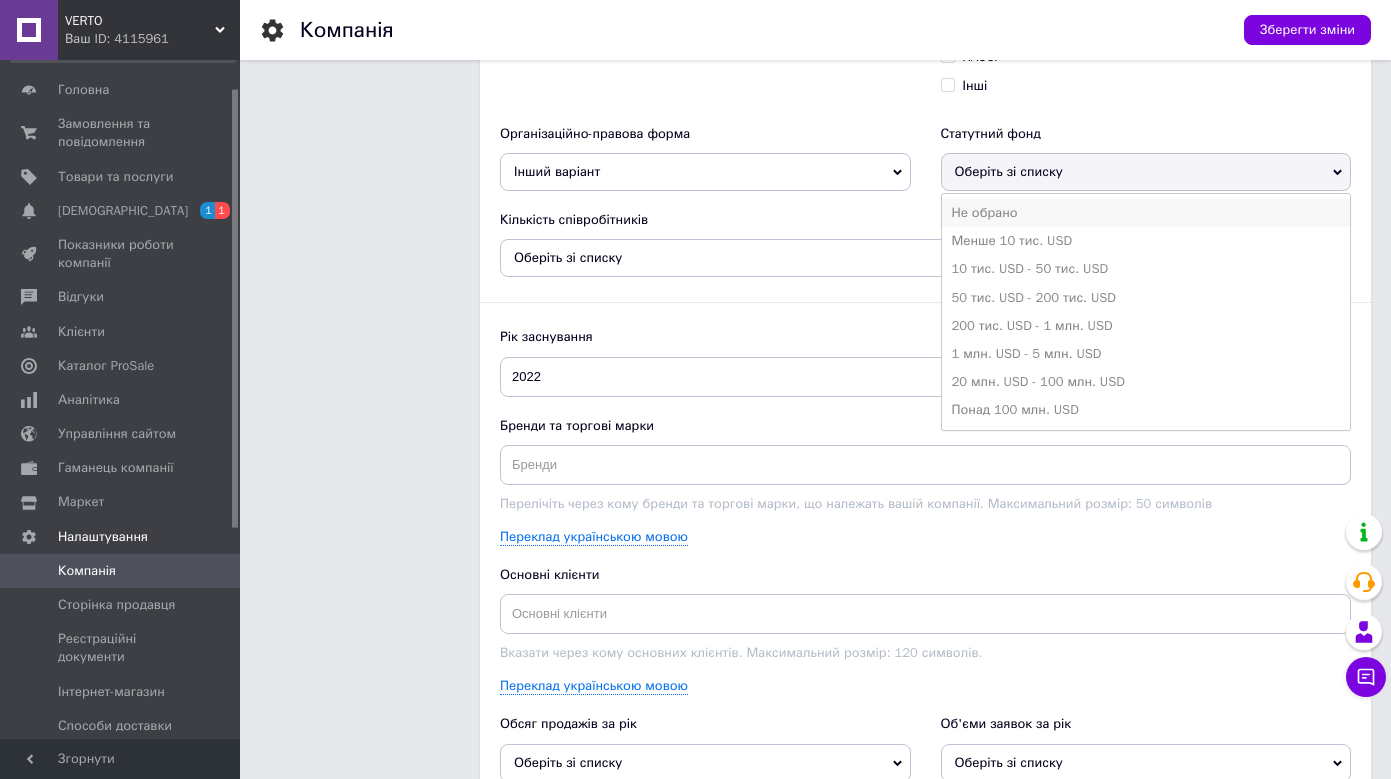 click on "Не обрано" at bounding box center [1146, 213] 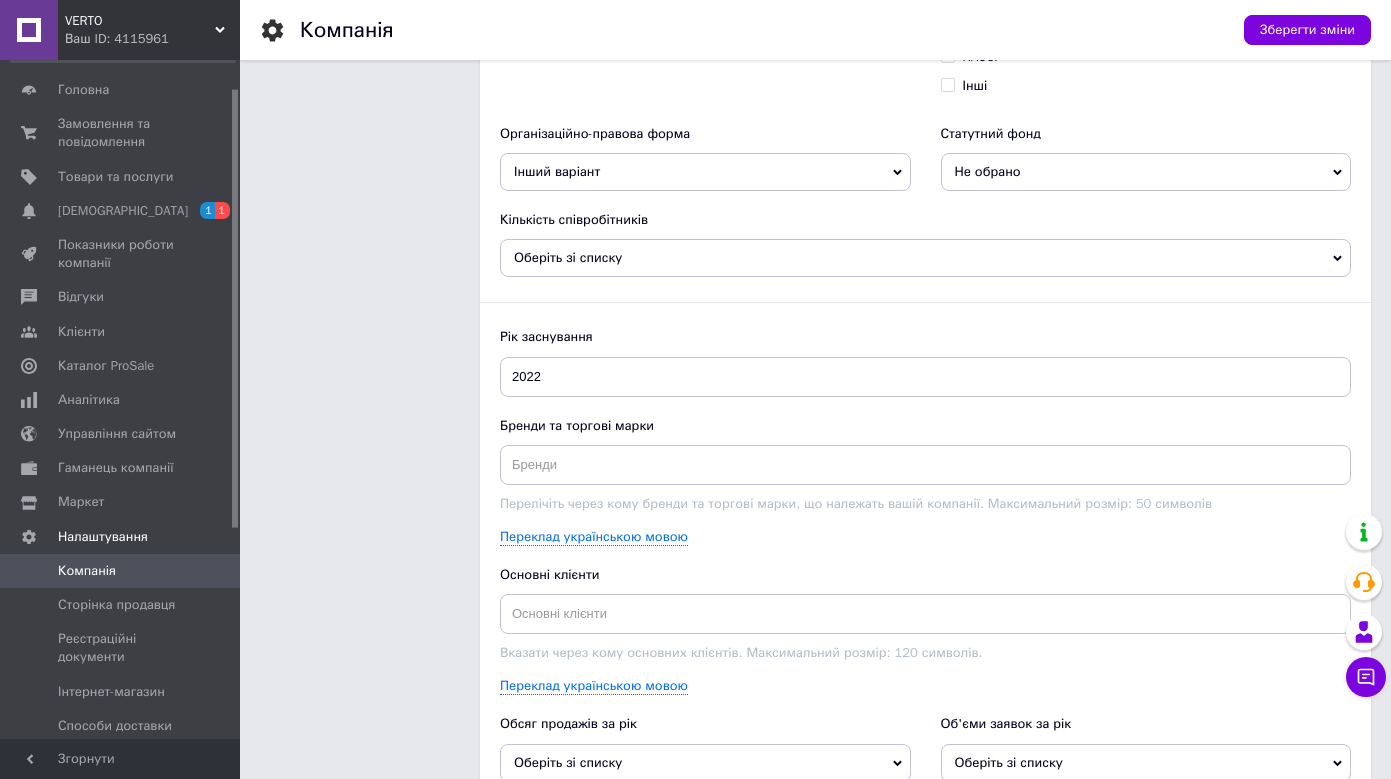click on "Оберіть зі списку" at bounding box center (925, 258) 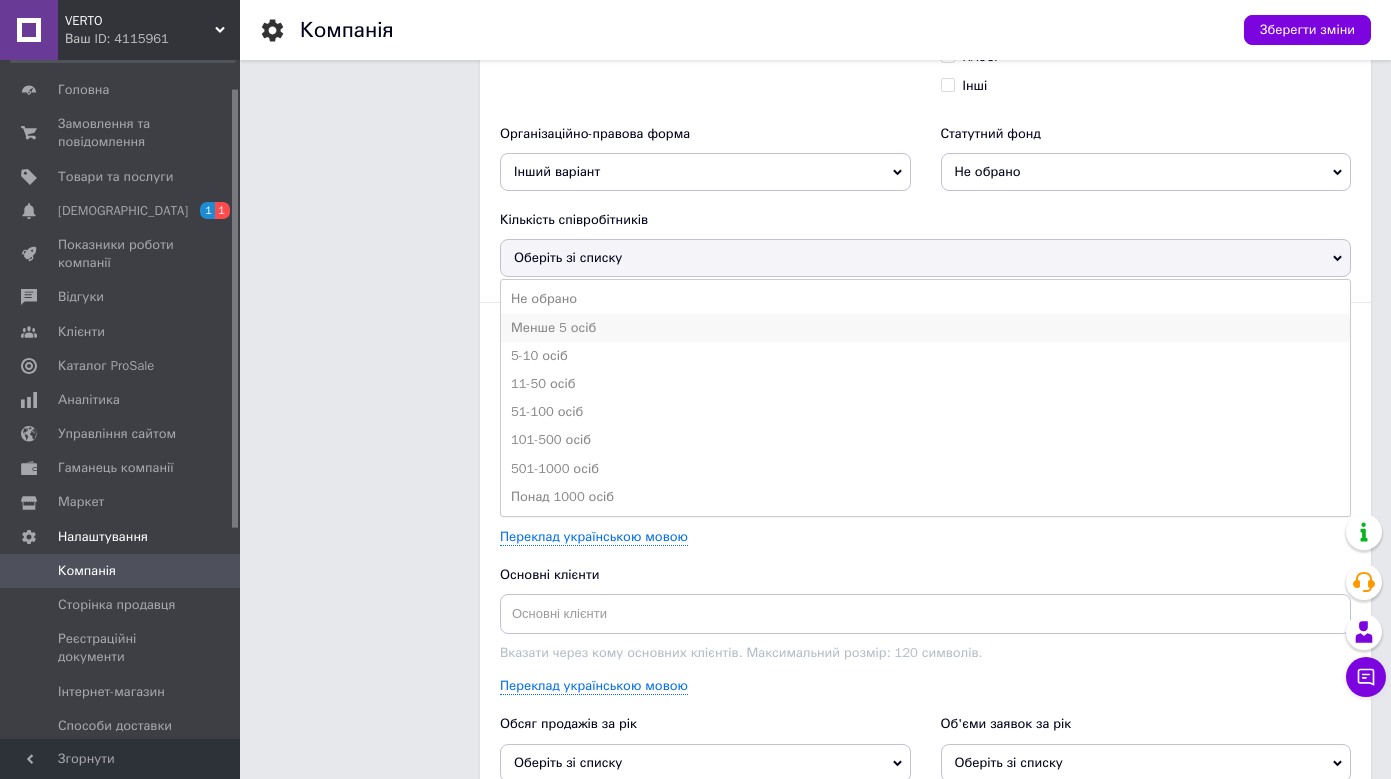 click on "Менше 5 осіб" at bounding box center [925, 328] 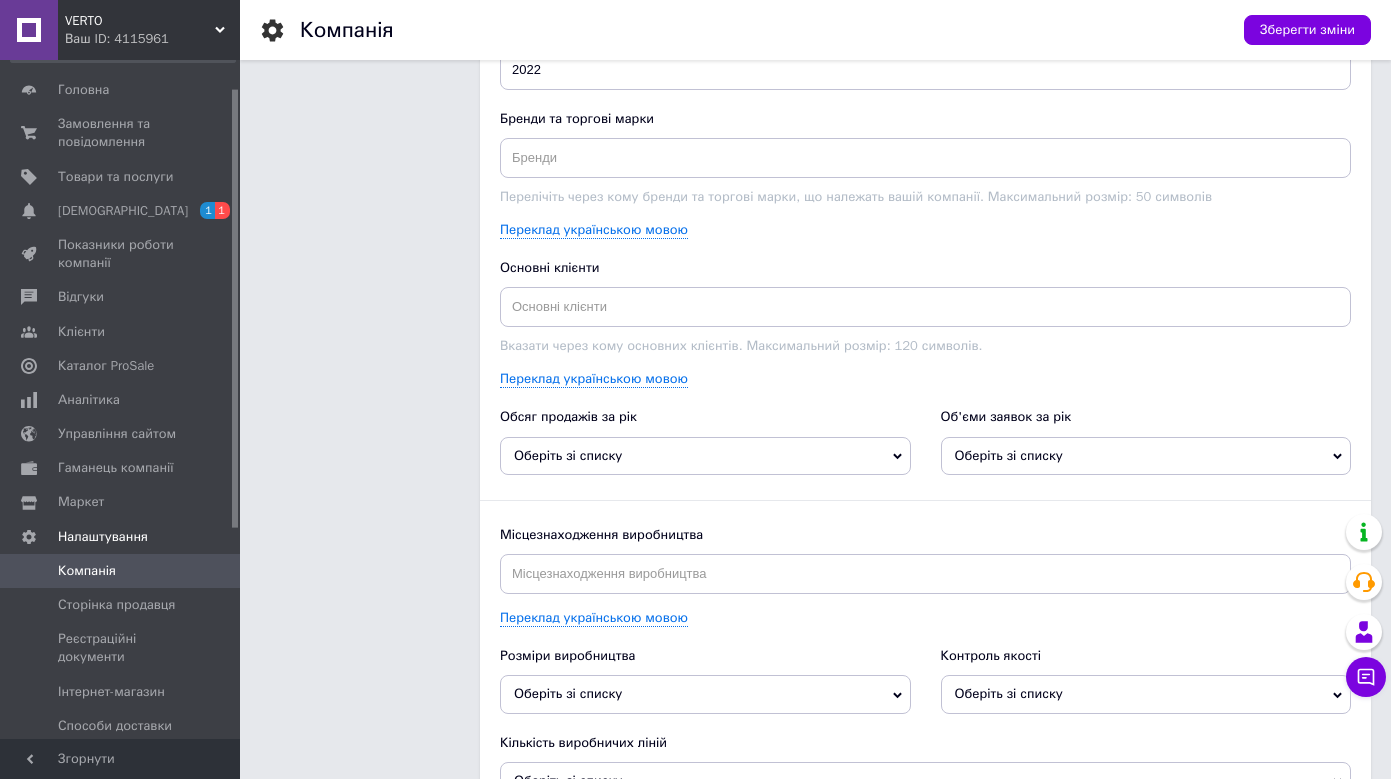 scroll, scrollTop: 2071, scrollLeft: 0, axis: vertical 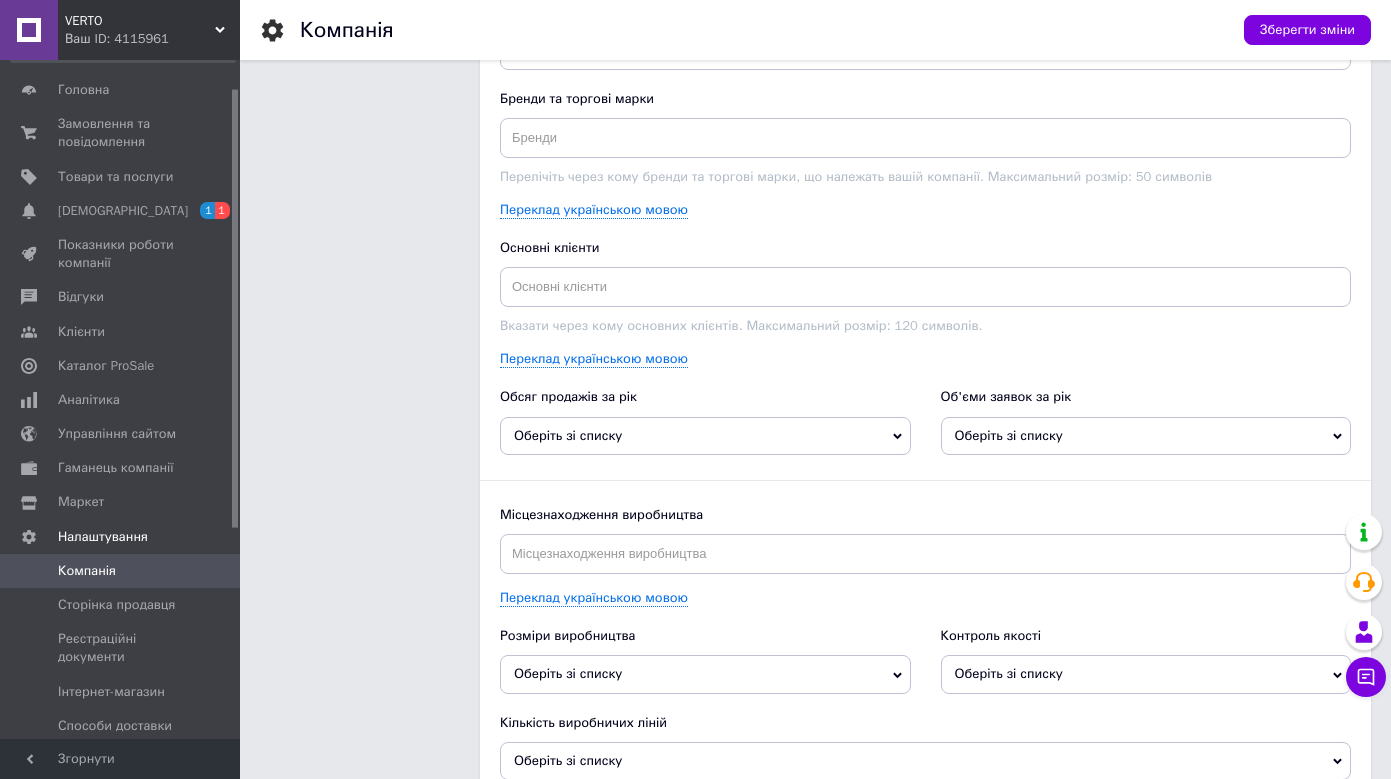 click on "Оберіть зі списку" at bounding box center [568, 435] 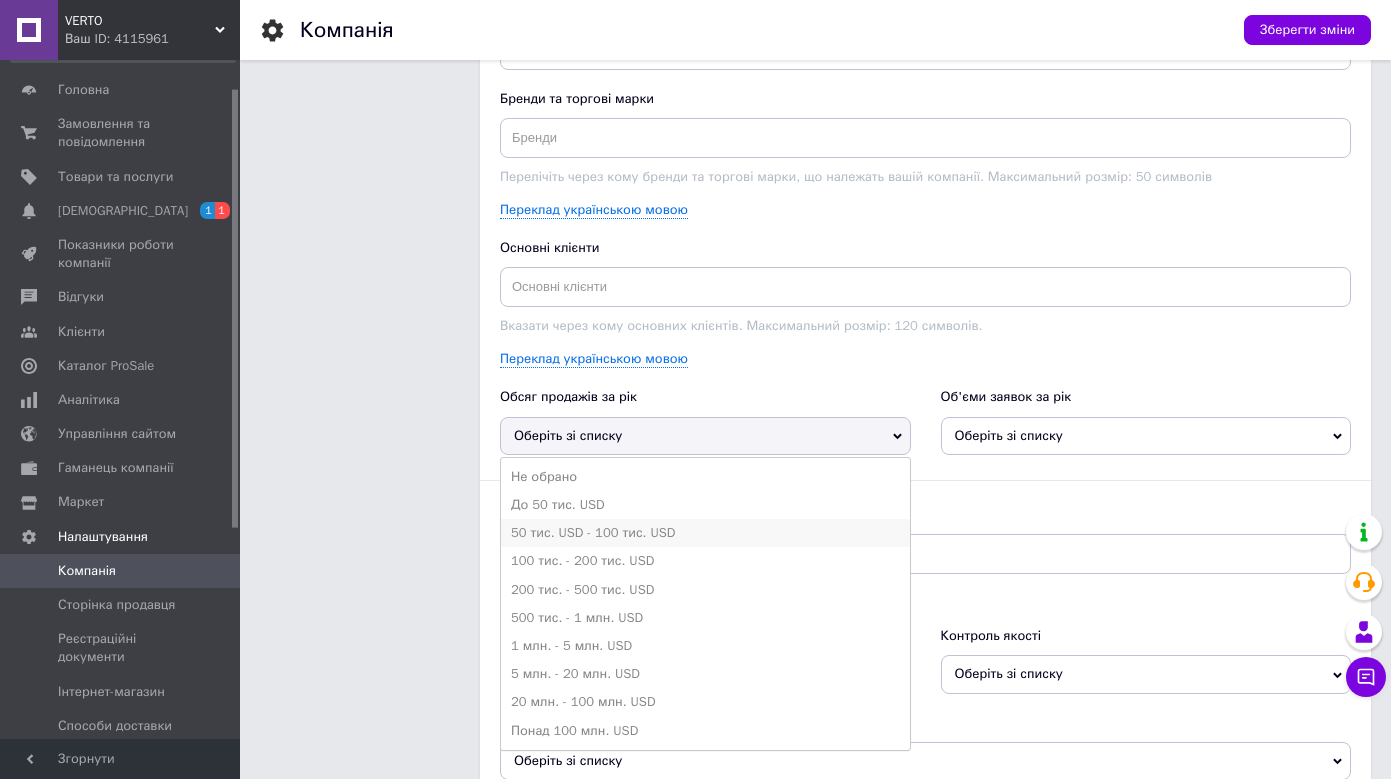 click on "50 тис. USD - 100 тис. USD" at bounding box center [705, 533] 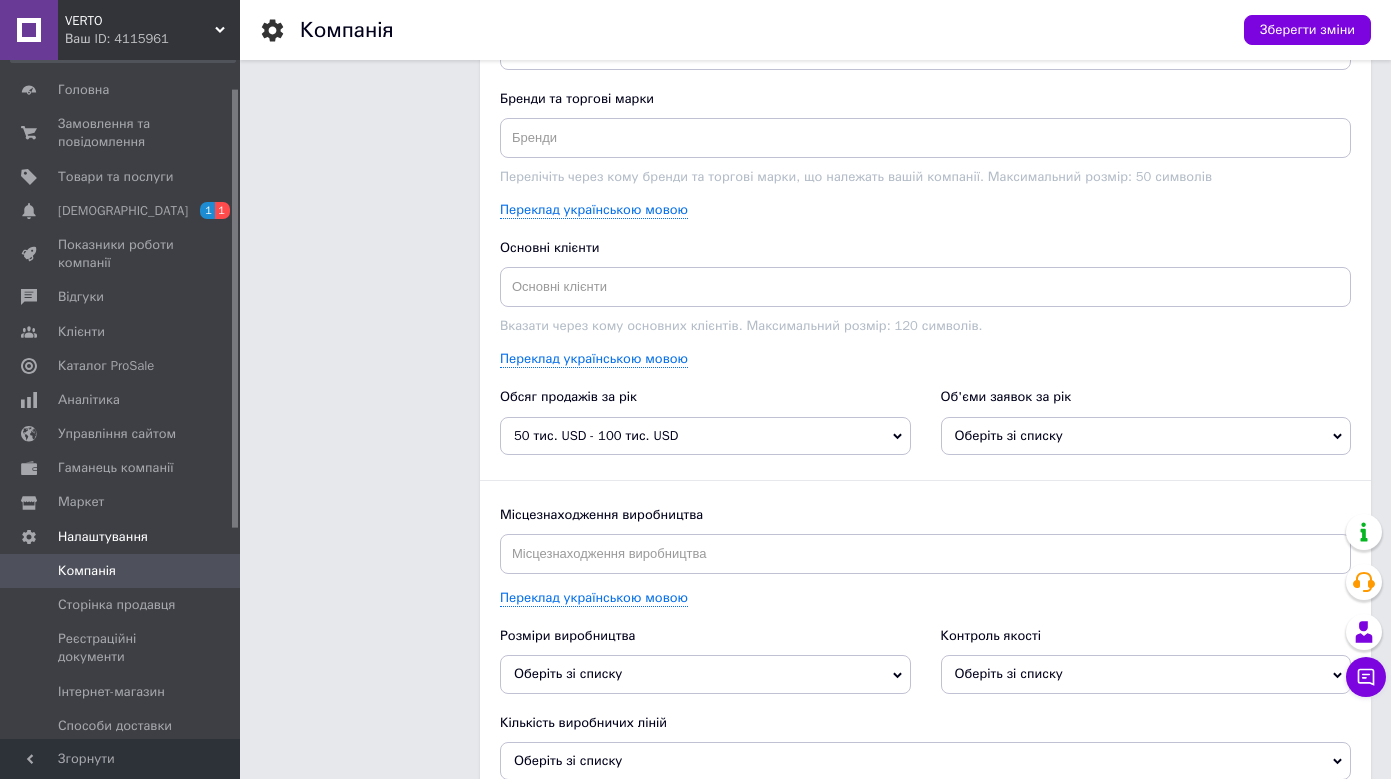 click on "Оберіть зі списку" at bounding box center [1009, 435] 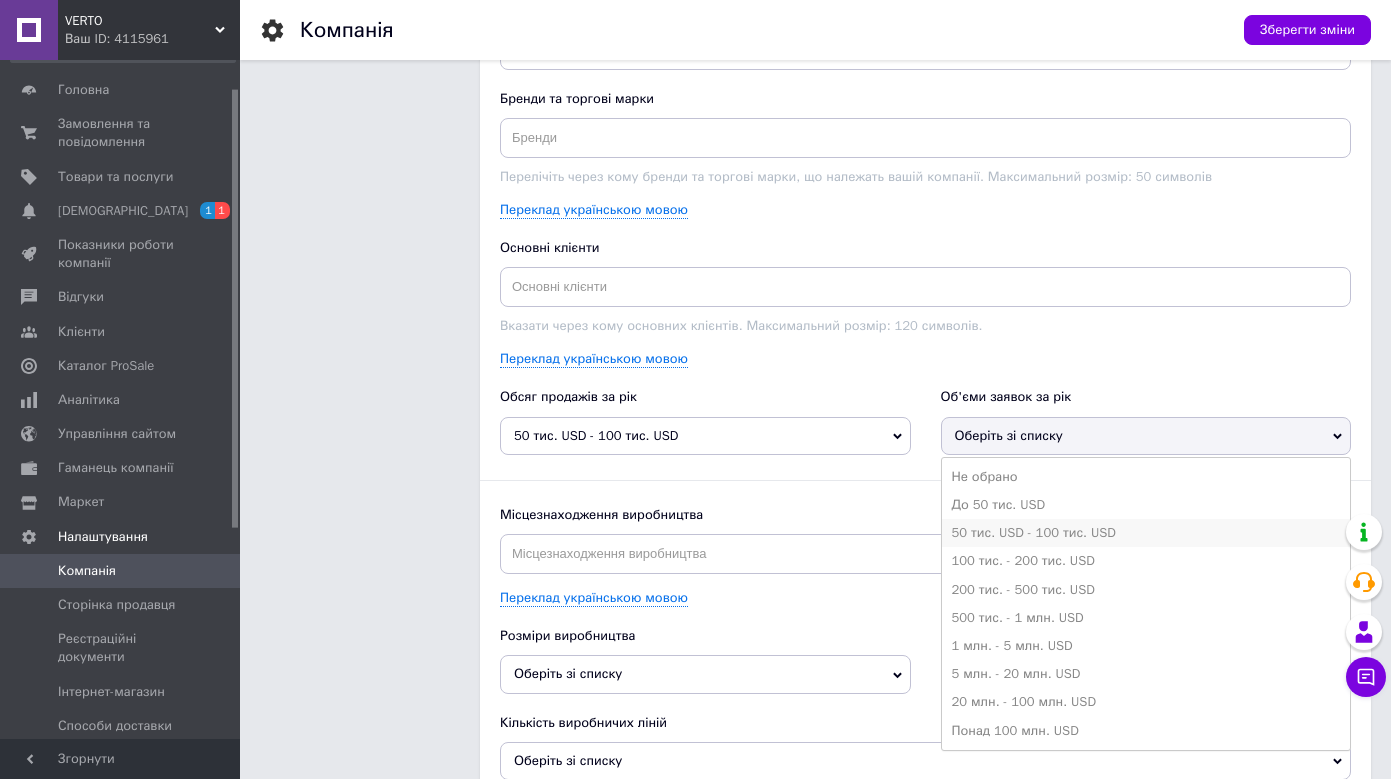 click on "50 тис. USD - 100 тис. USD" at bounding box center [1146, 533] 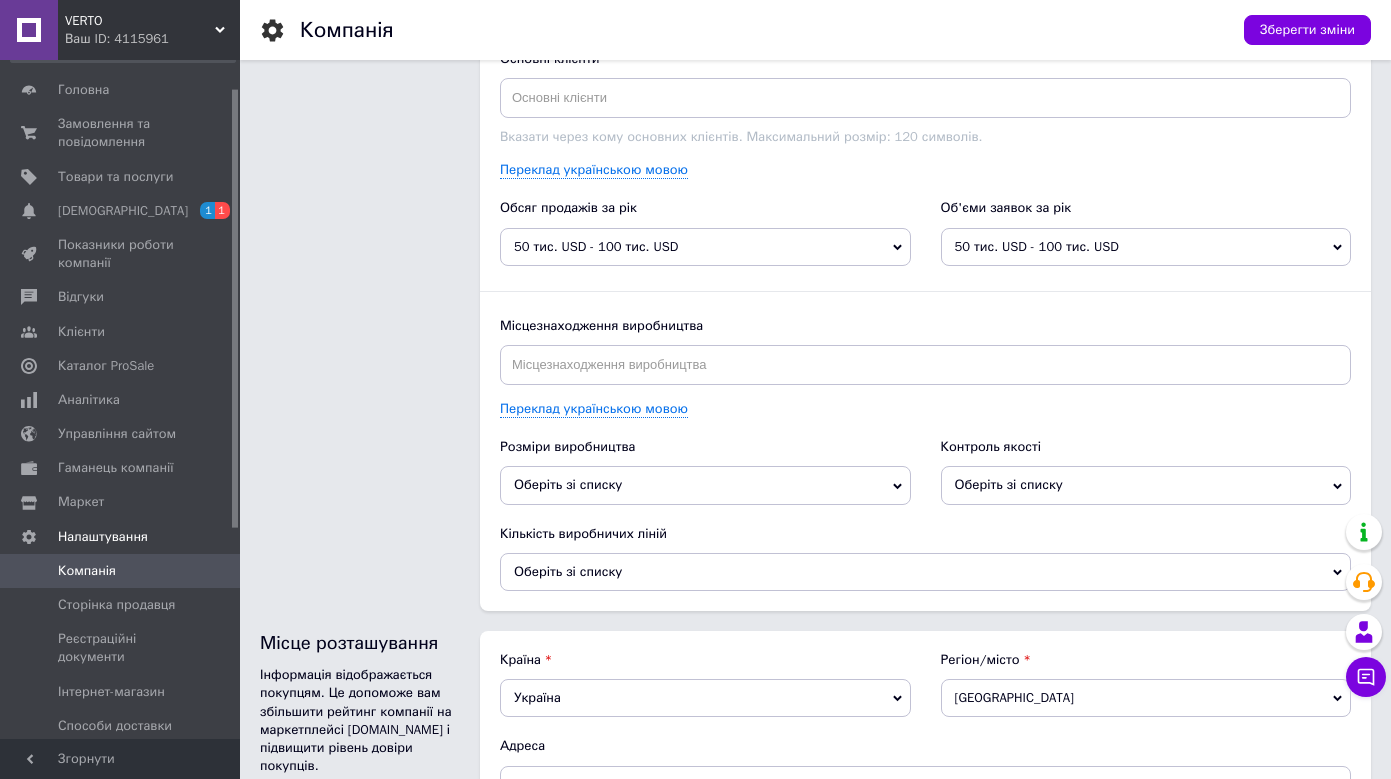 scroll, scrollTop: 2261, scrollLeft: 0, axis: vertical 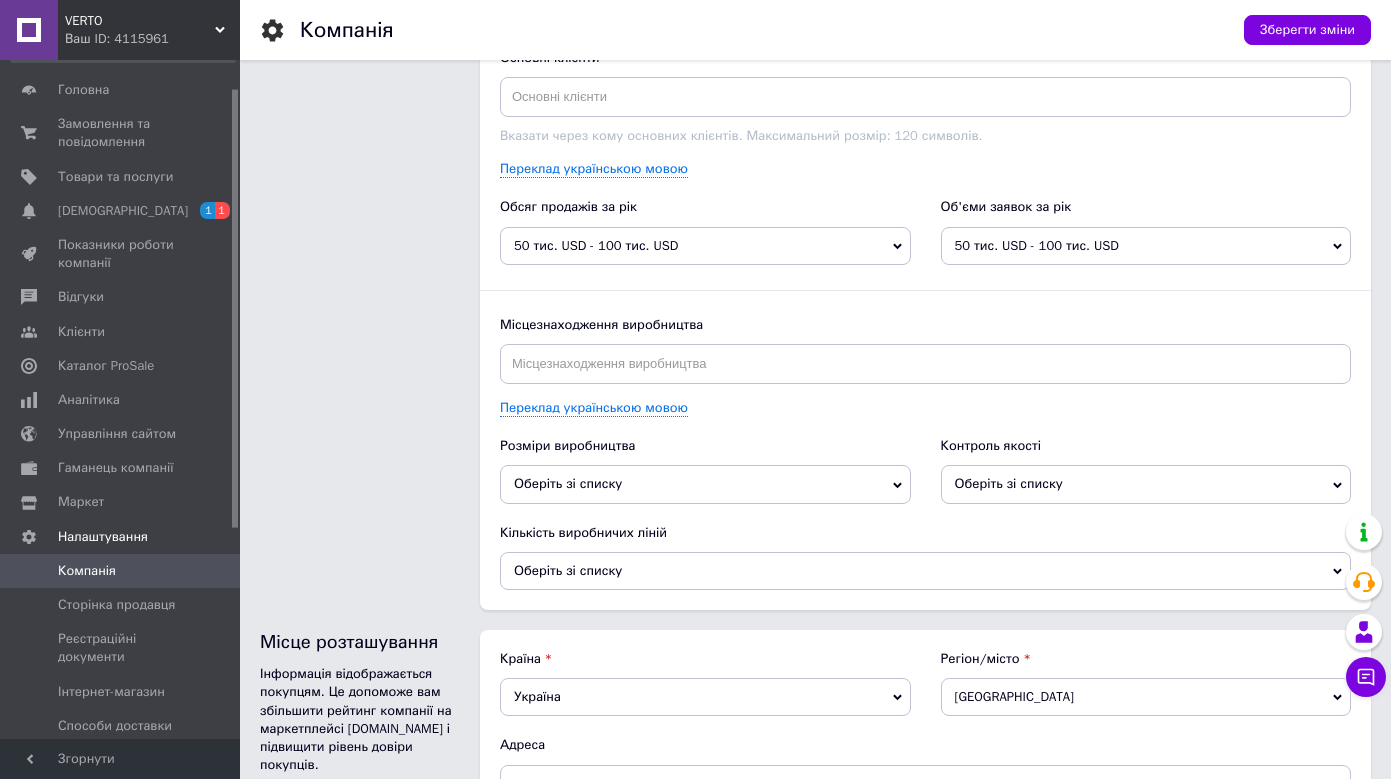 click on "Оберіть зі списку" at bounding box center (705, 484) 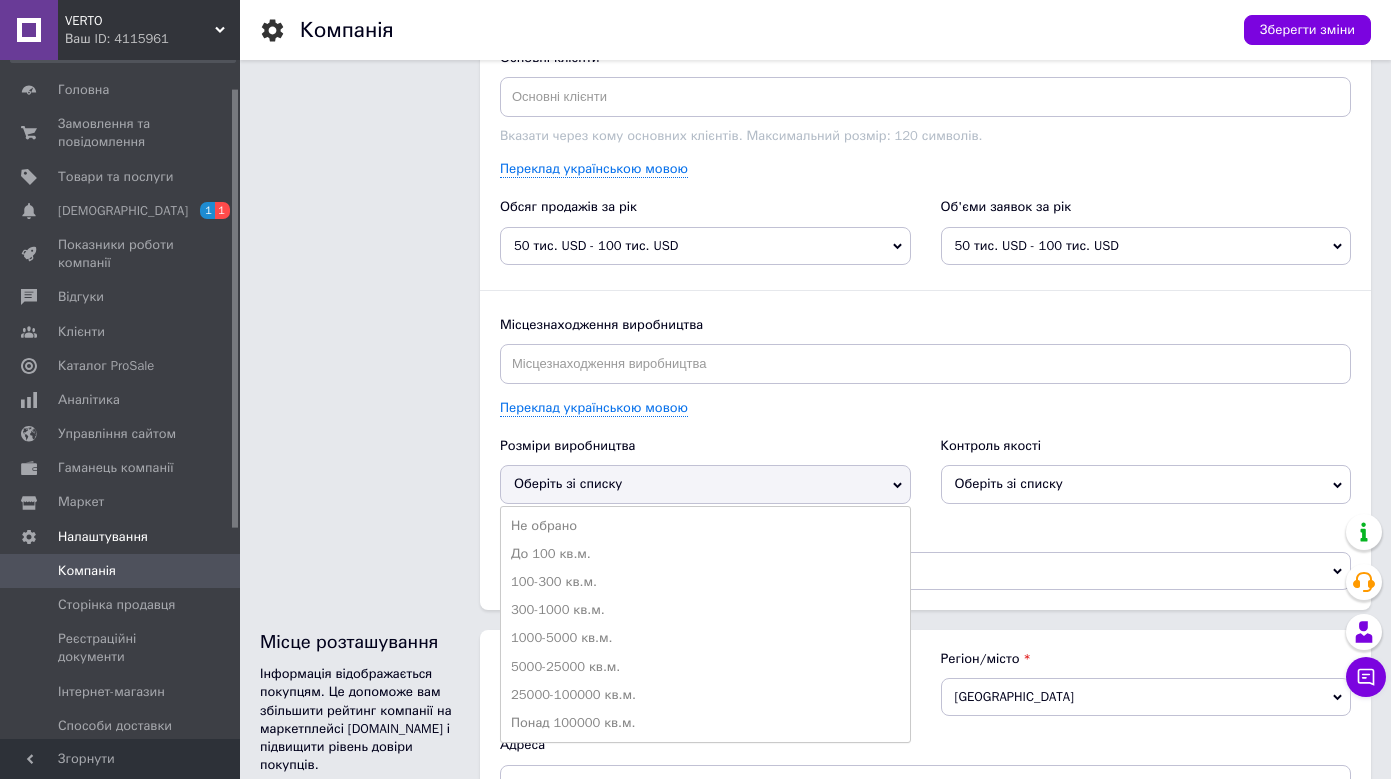 click on "Розміри виробництва" at bounding box center [705, 446] 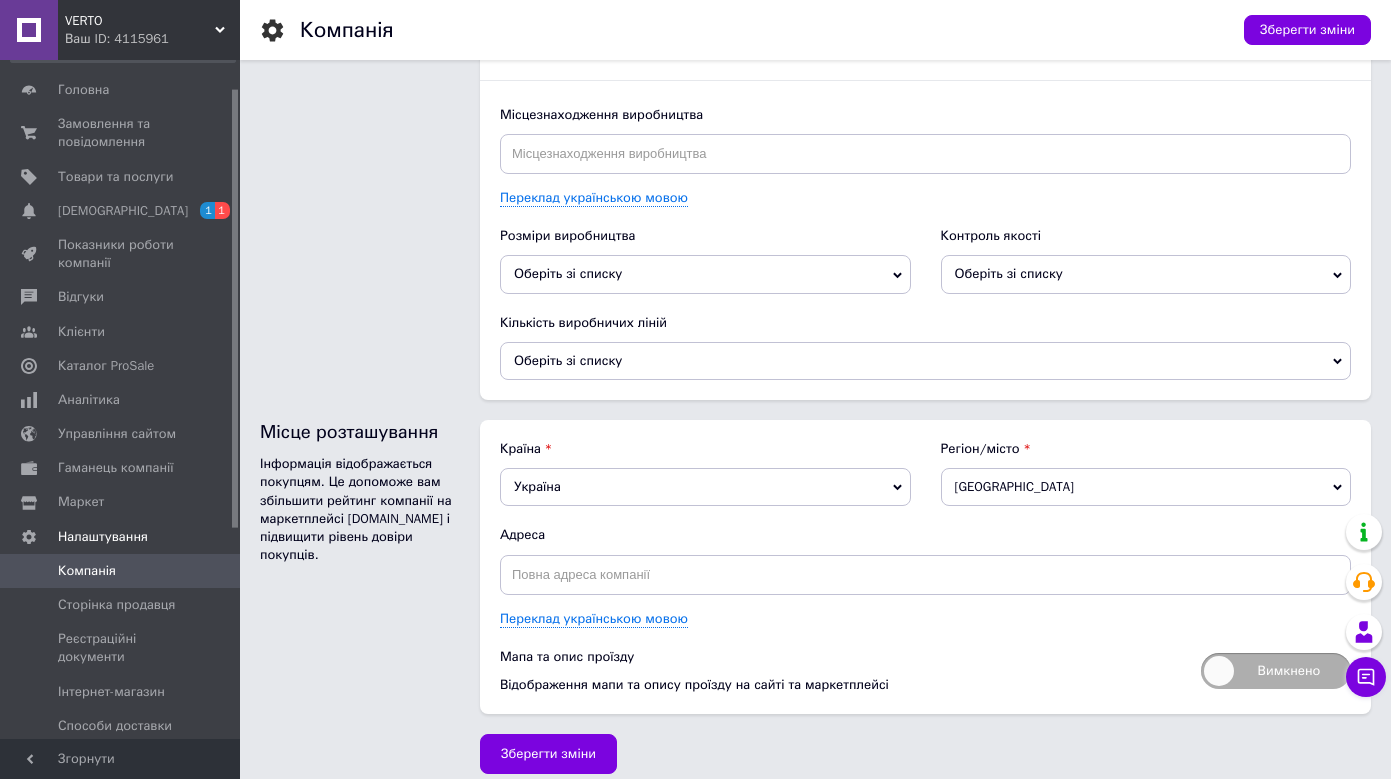 scroll, scrollTop: 2470, scrollLeft: 0, axis: vertical 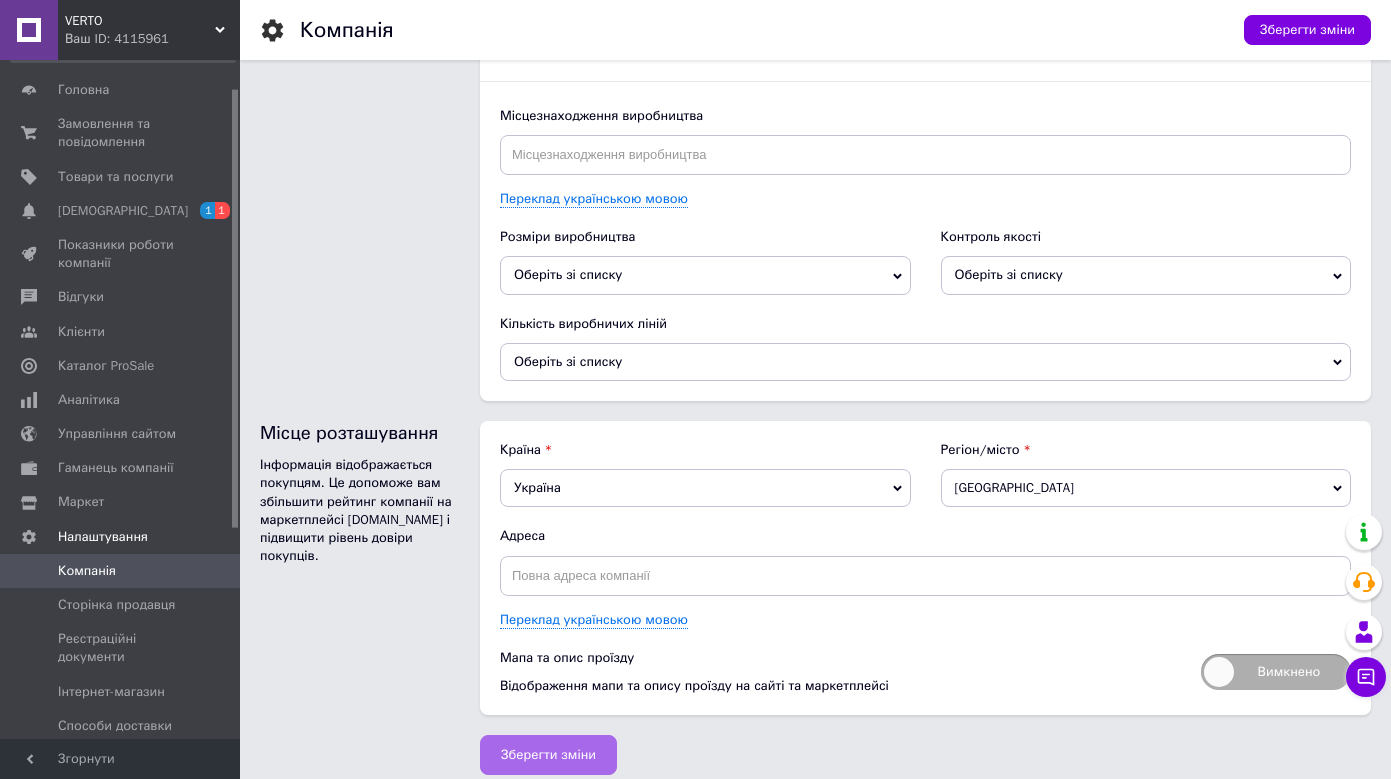 click on "Зберегти зміни" at bounding box center (548, 755) 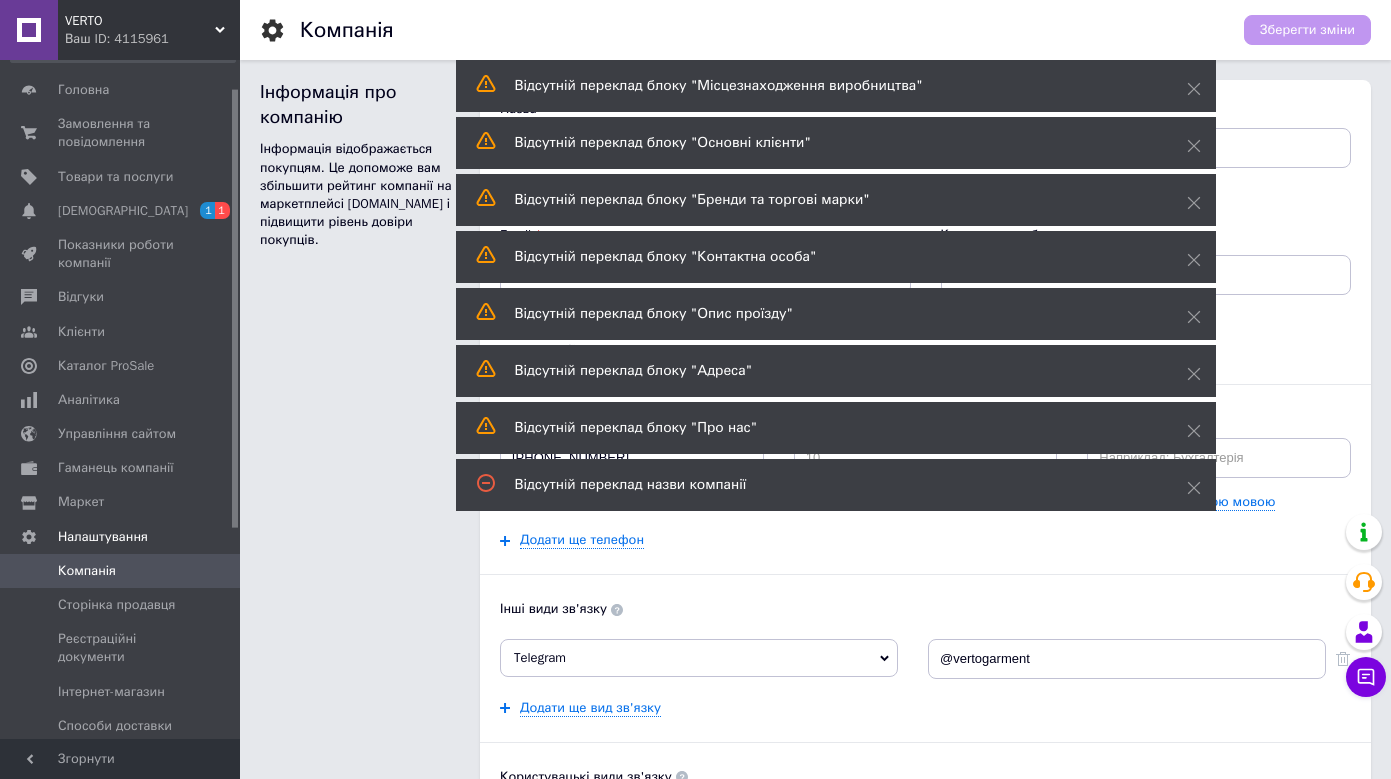 scroll, scrollTop: 0, scrollLeft: 0, axis: both 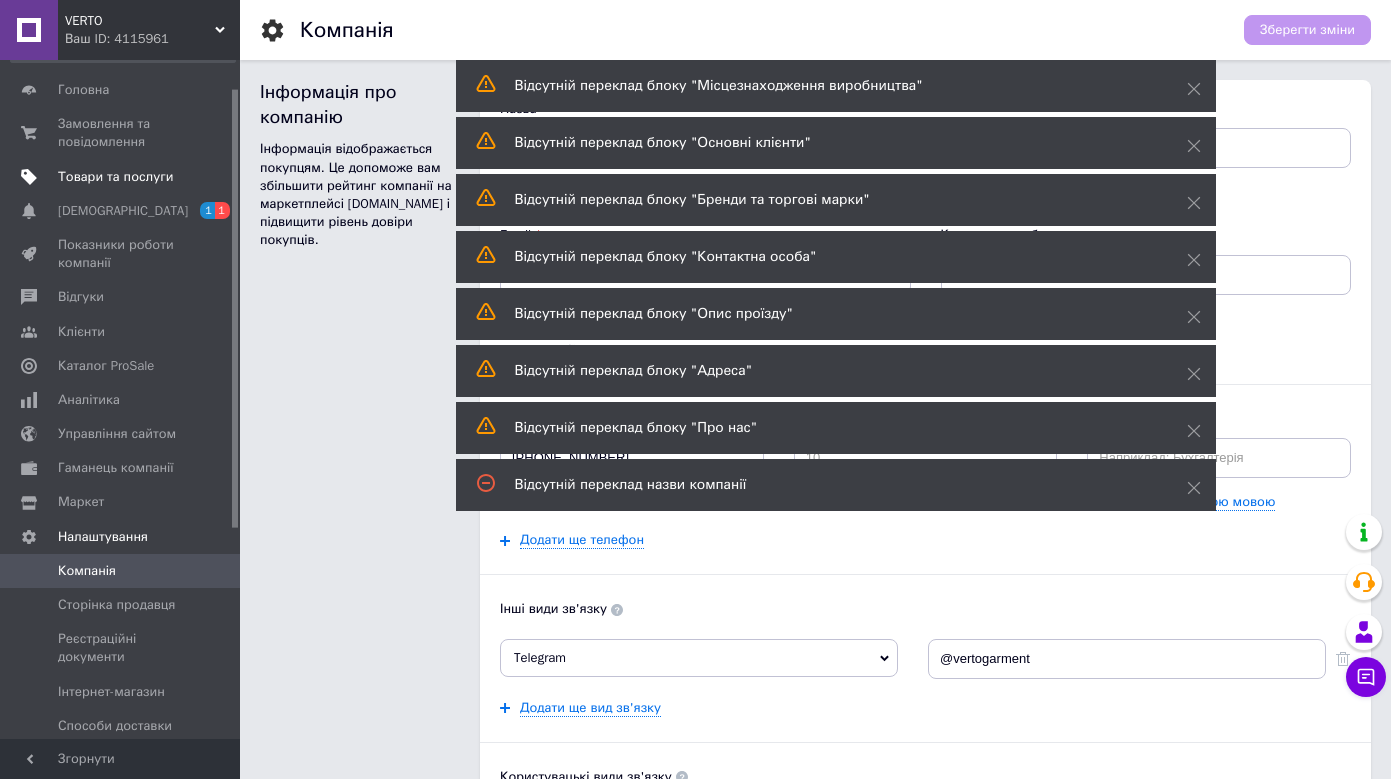 click on "Товари та послуги" at bounding box center (123, 177) 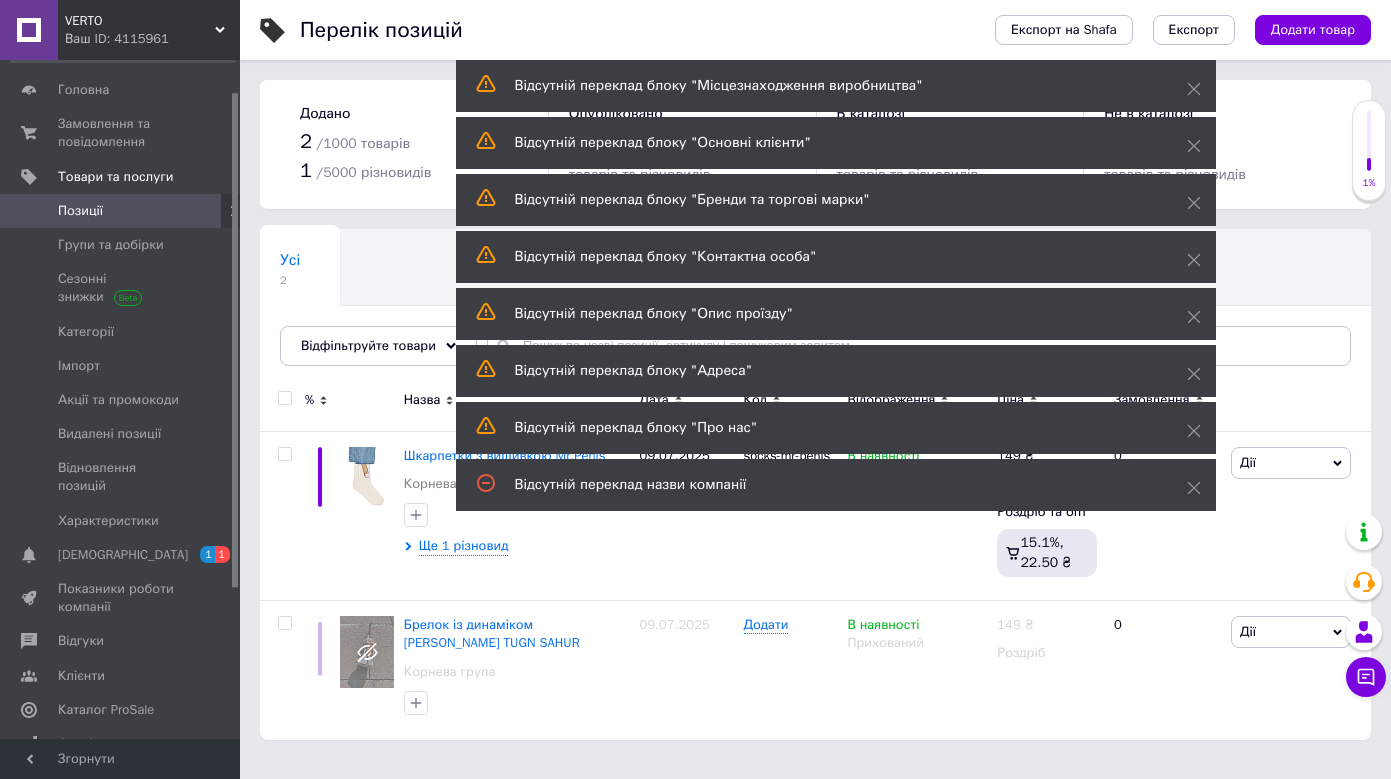 click on "Усі 2 Ok Відфільтровано...  Зберегти" at bounding box center (390, 268) 